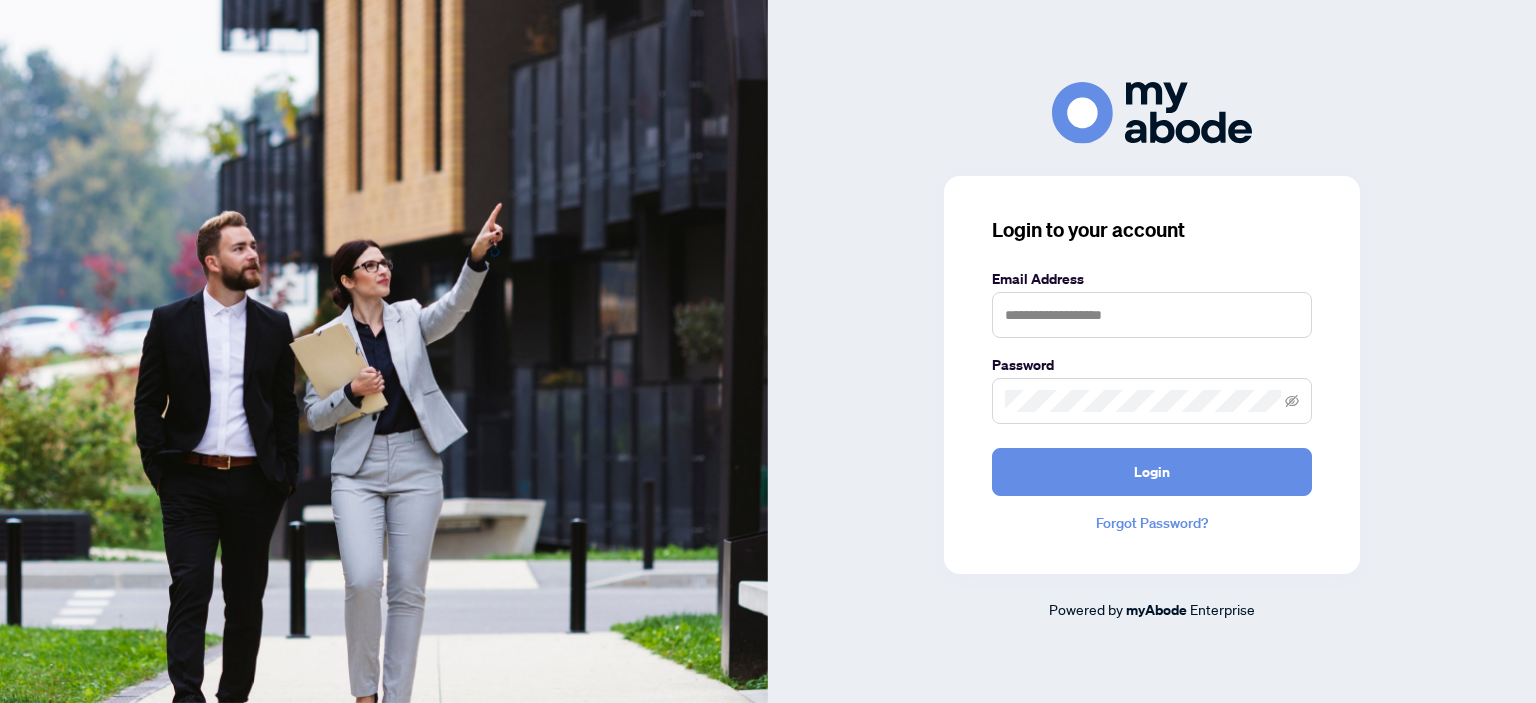 scroll, scrollTop: 0, scrollLeft: 0, axis: both 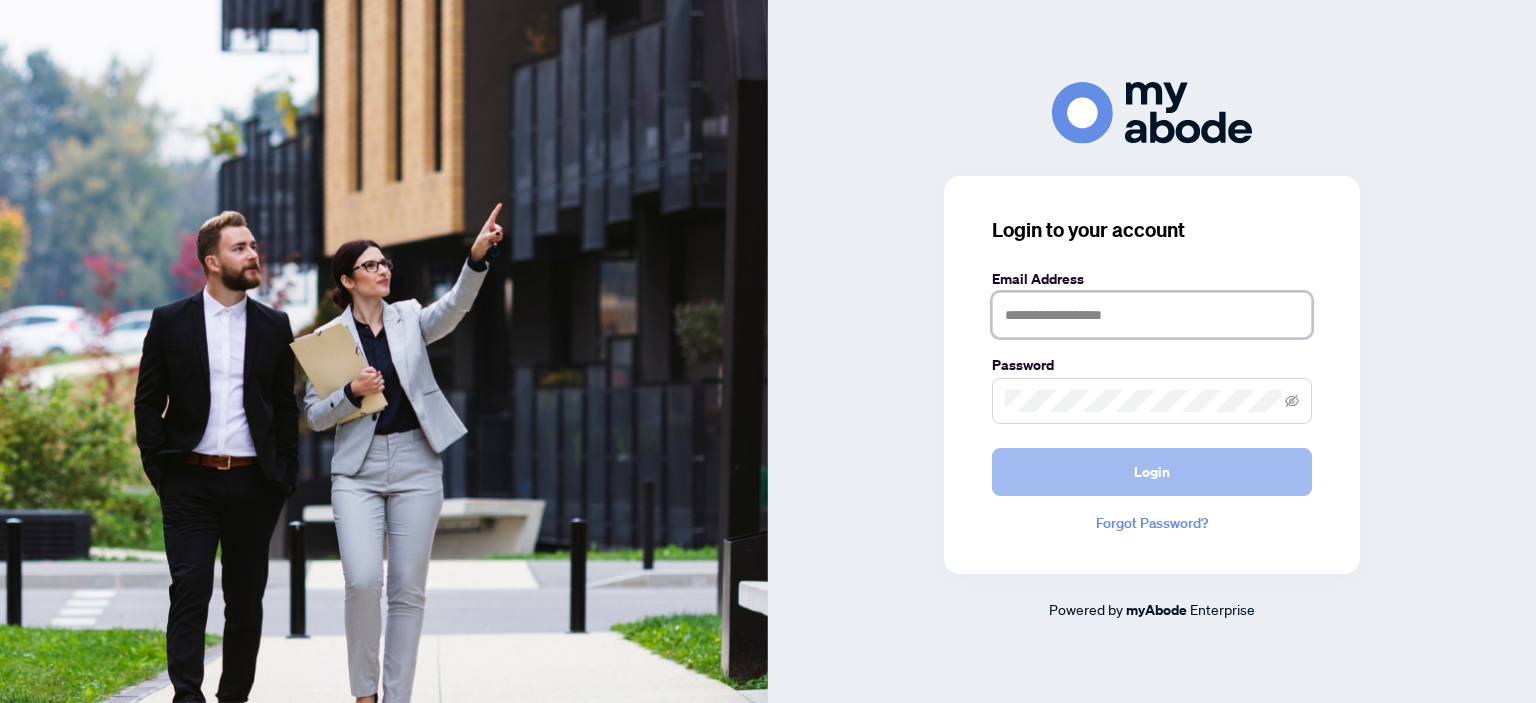 type on "**********" 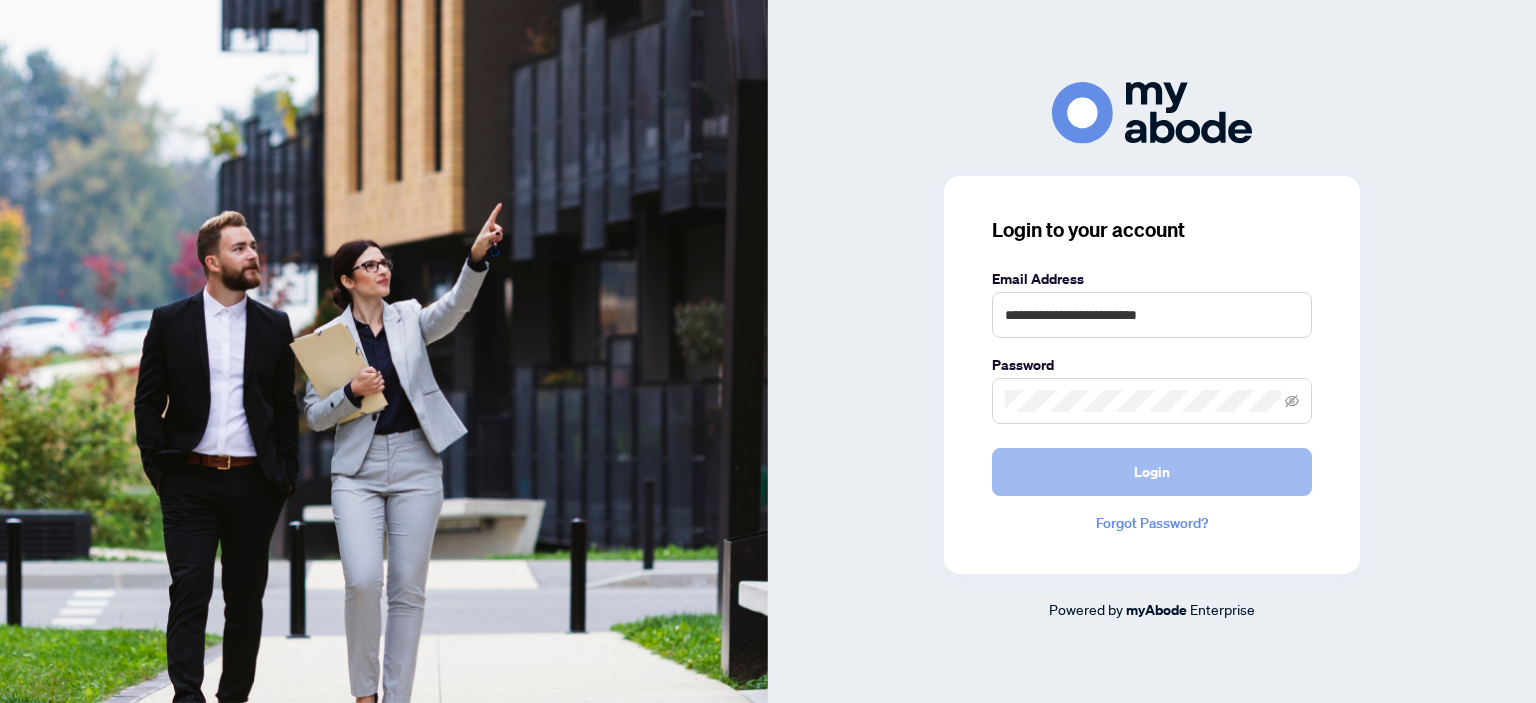 click on "Login" at bounding box center [1152, 472] 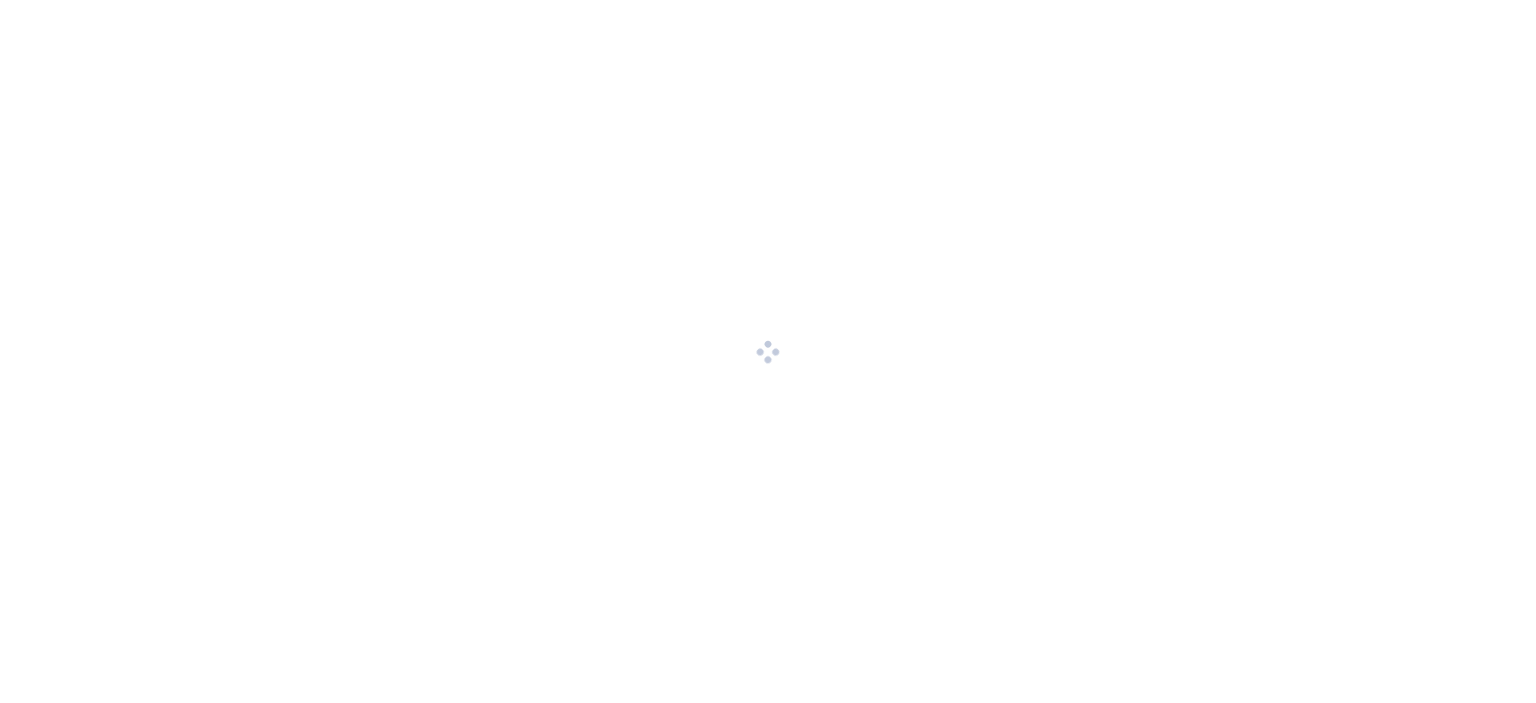 scroll, scrollTop: 0, scrollLeft: 0, axis: both 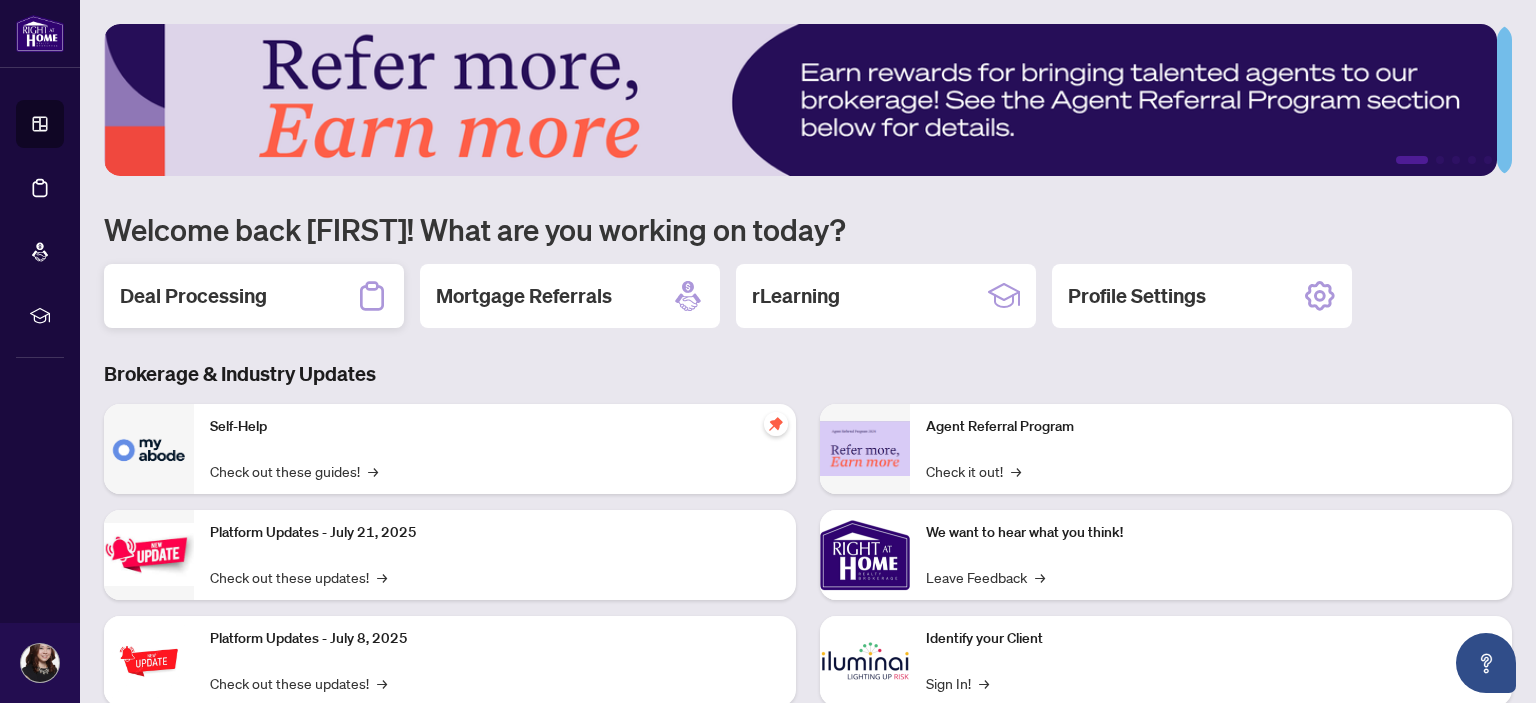 click on "Deal Processing" at bounding box center (193, 296) 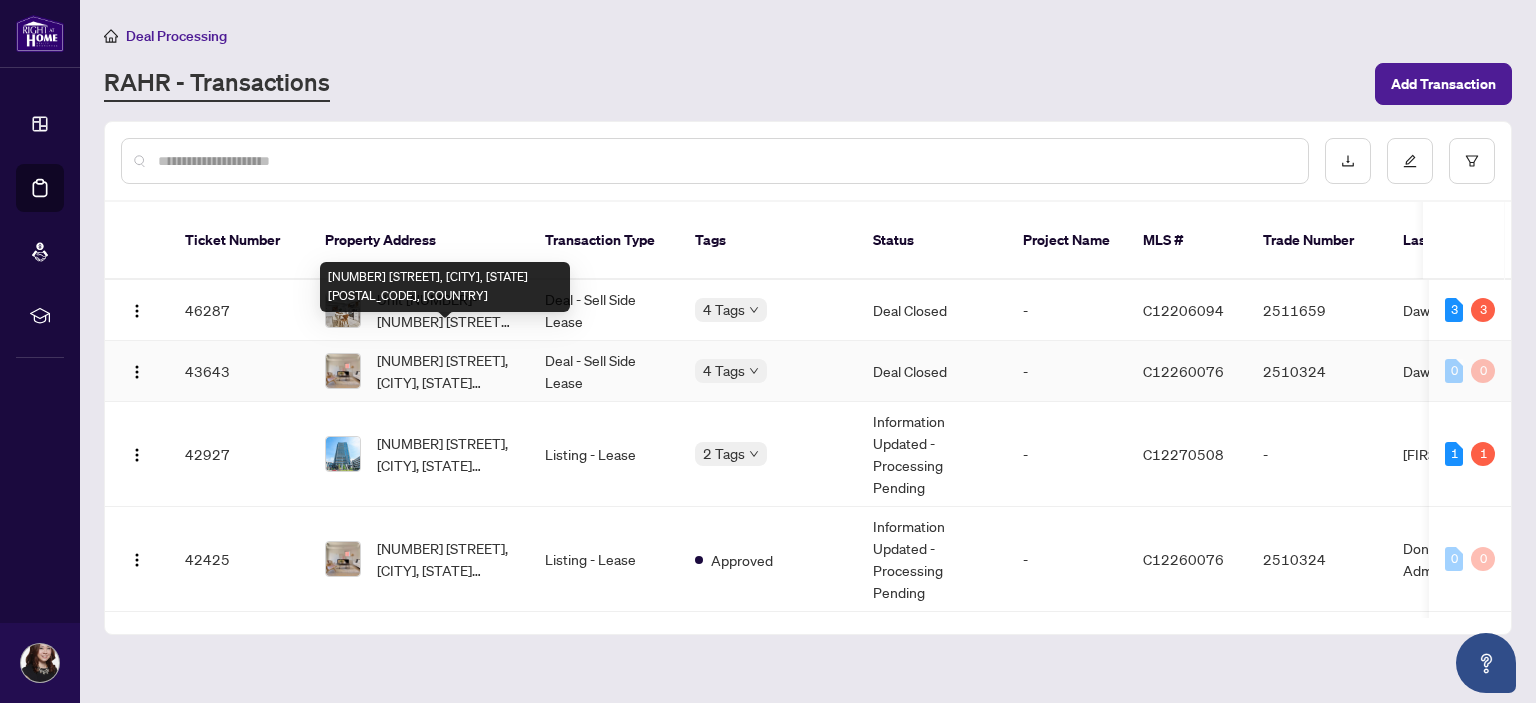 click on "[NUMBER] [STREET], [CITY], [STATE] [POSTAL_CODE], [COUNTRY]" at bounding box center [445, 371] 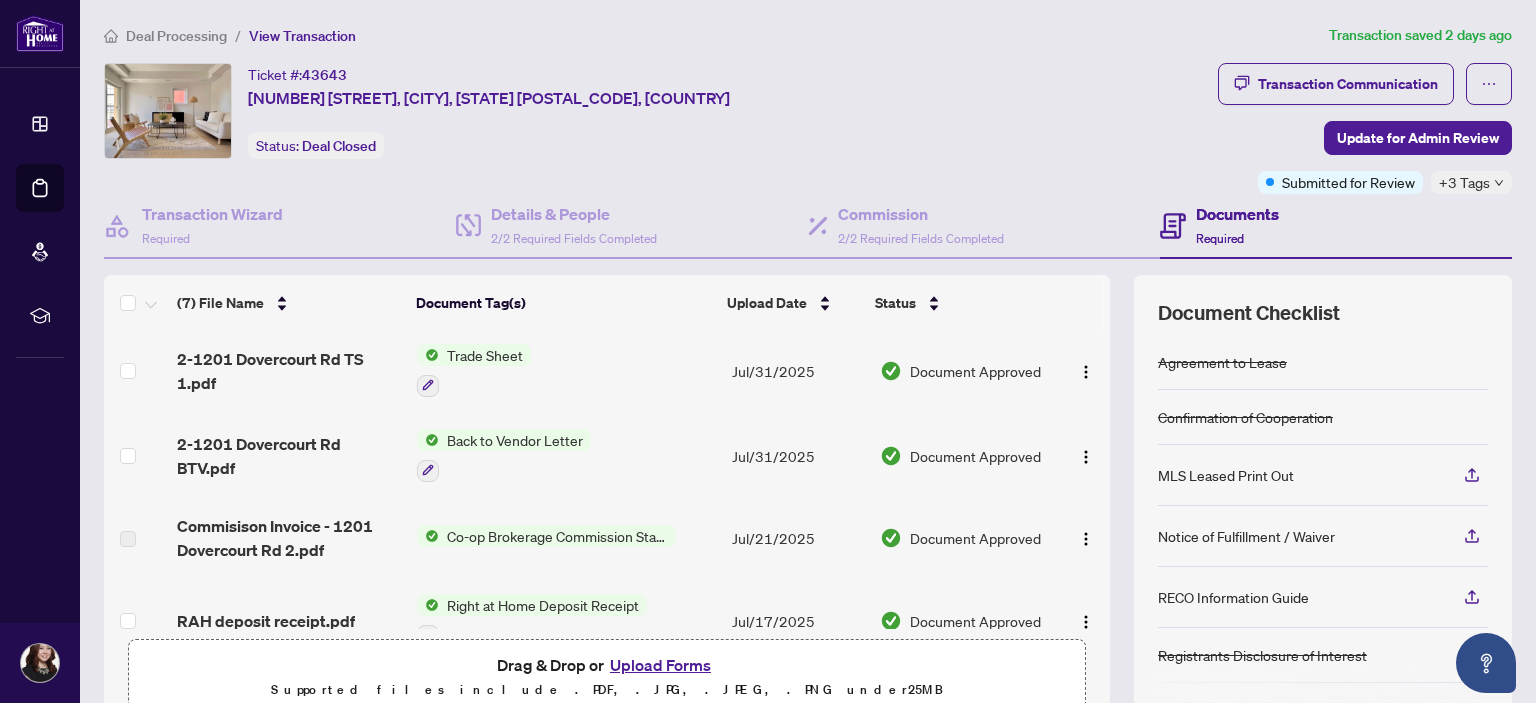scroll, scrollTop: 0, scrollLeft: 0, axis: both 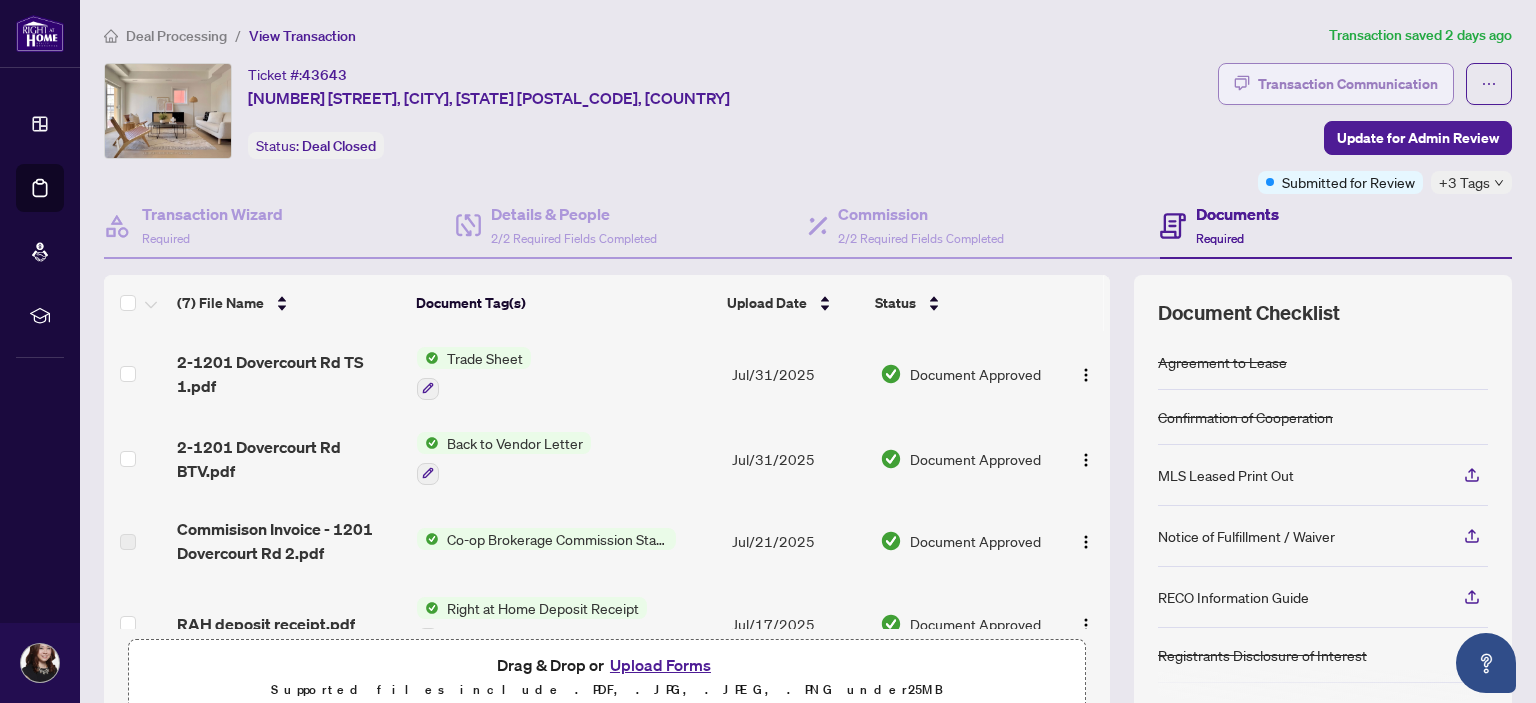 click on "Transaction Communication" at bounding box center (1348, 84) 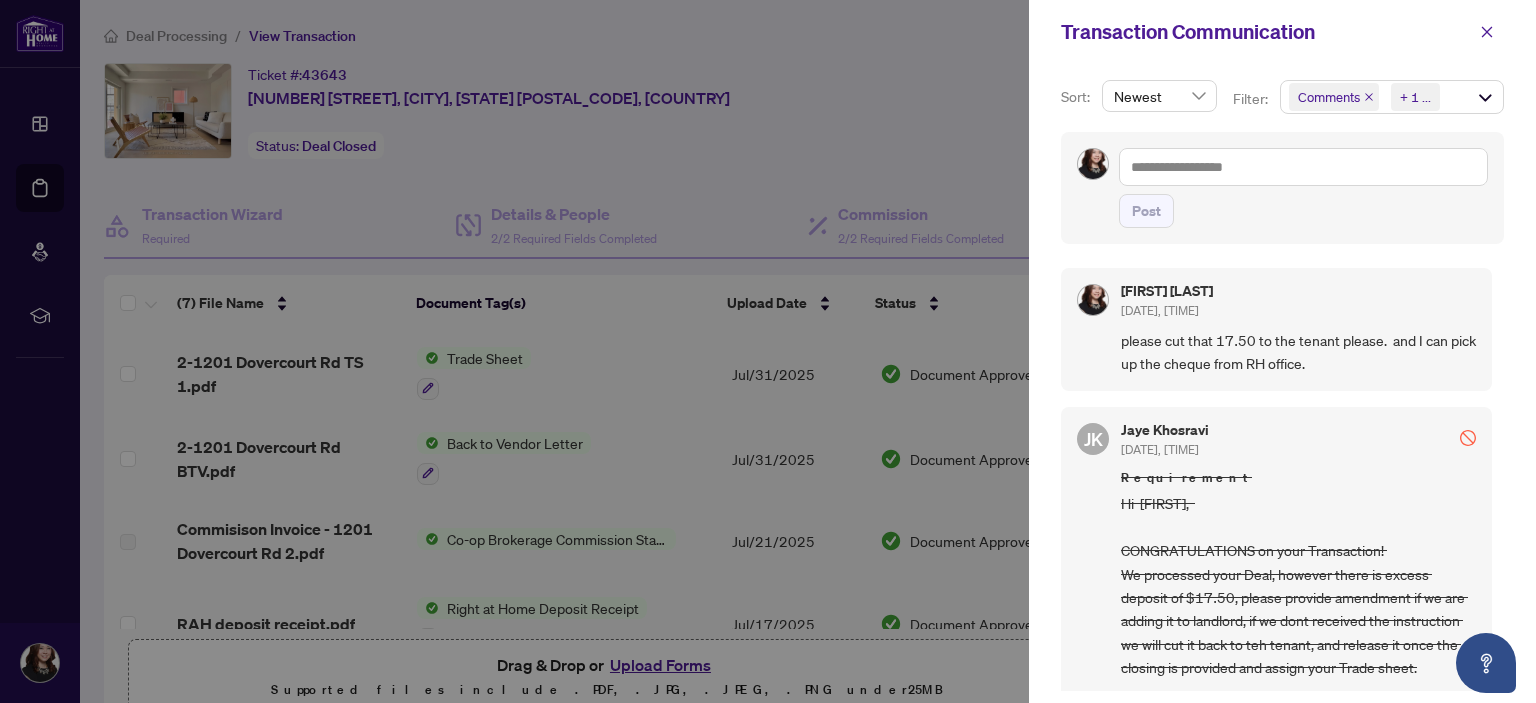 click at bounding box center (768, 351) 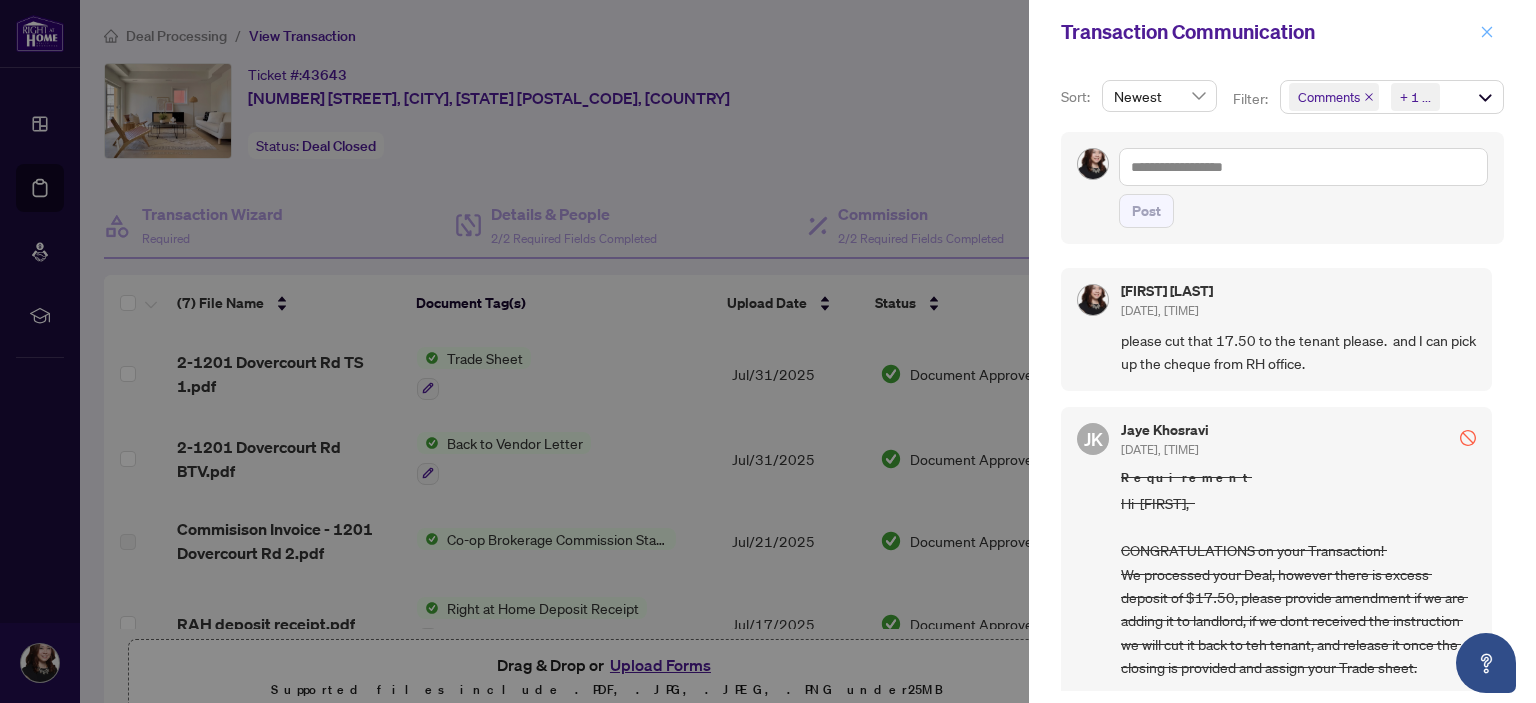 click 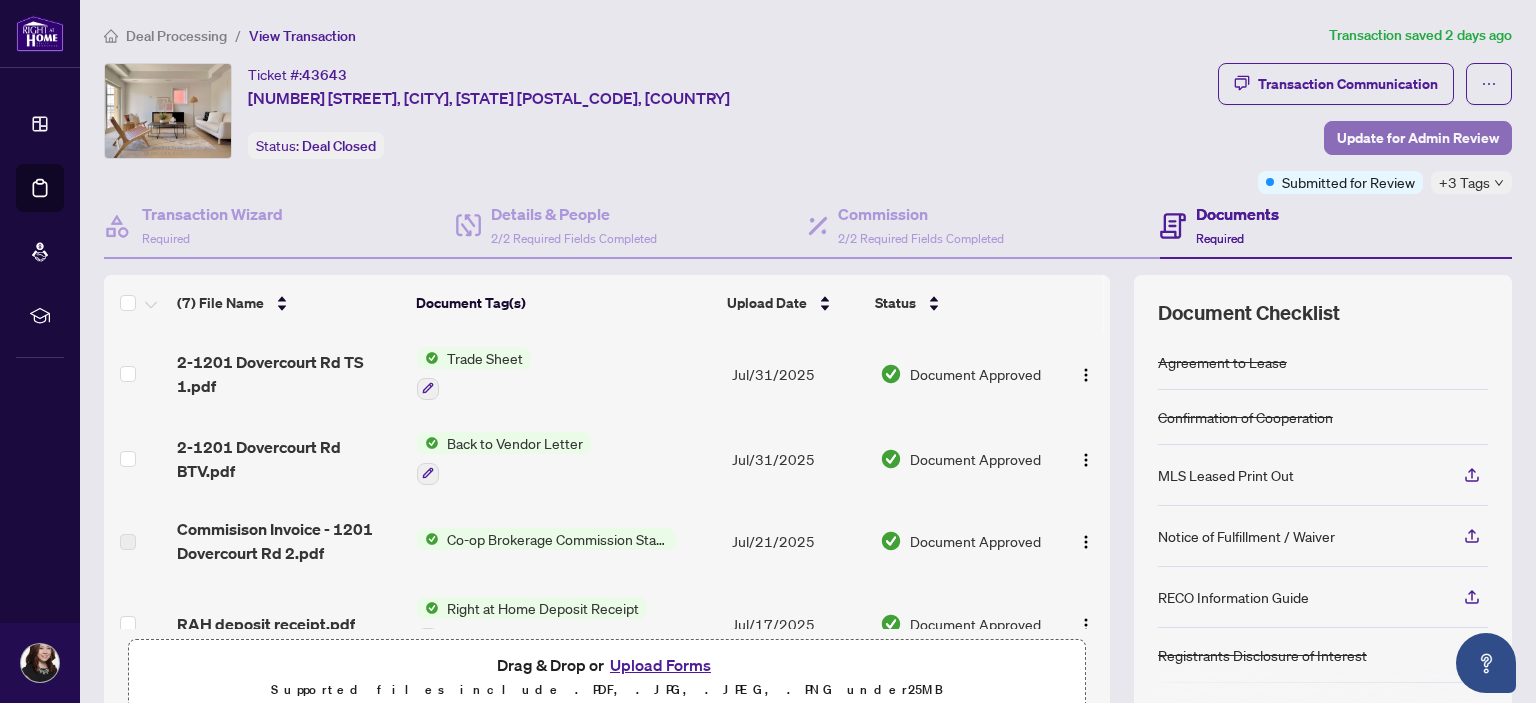 click on "Update for Admin Review" at bounding box center [1418, 138] 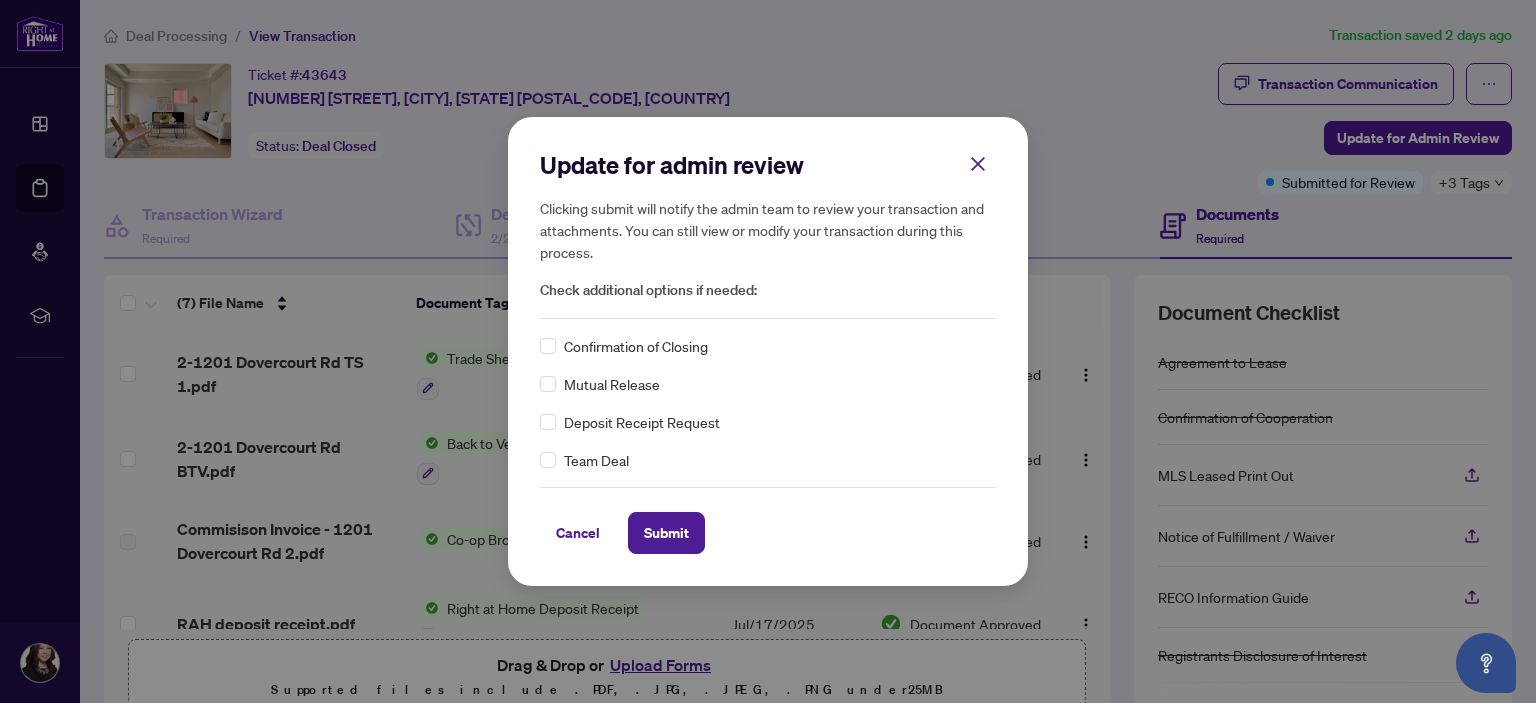 click on "Confirmation of Closing" at bounding box center [768, 346] 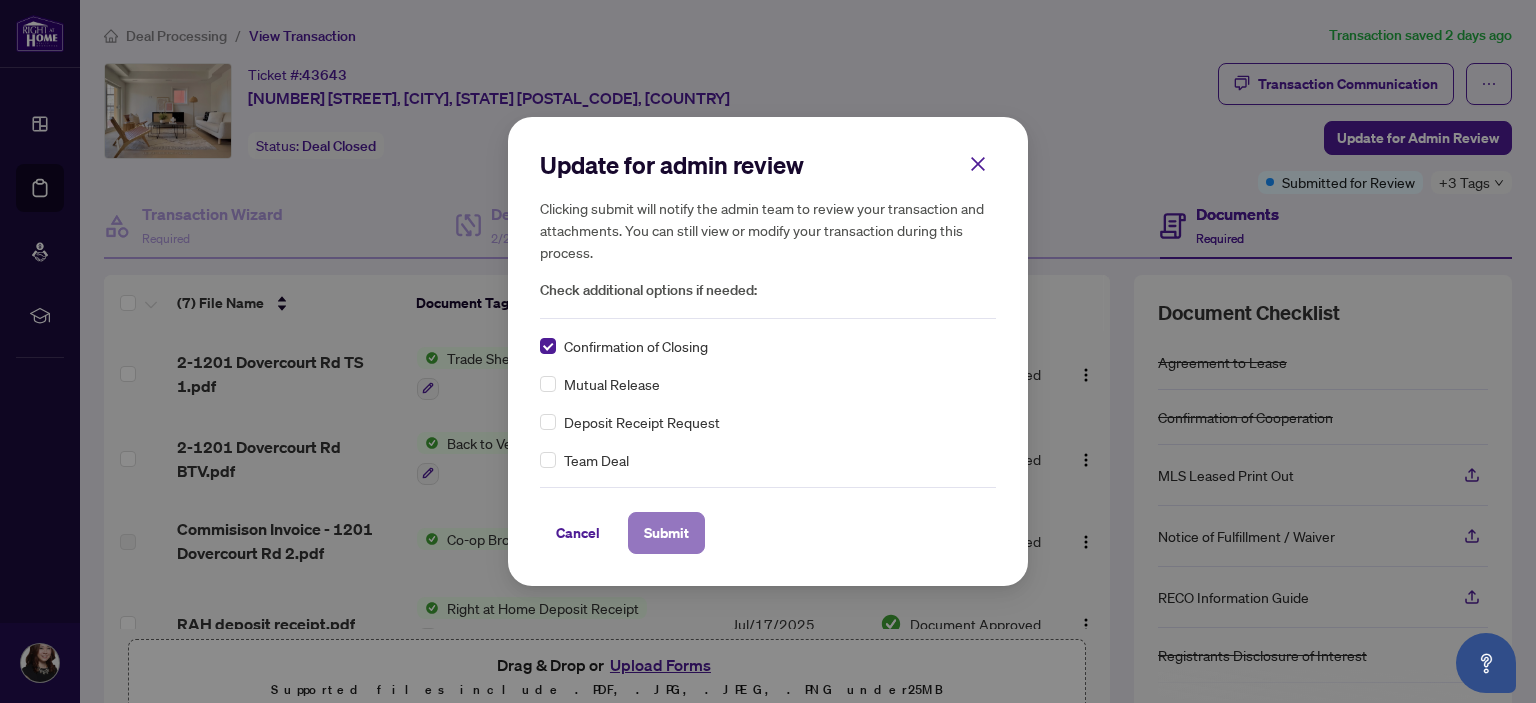 click on "Submit" at bounding box center [666, 533] 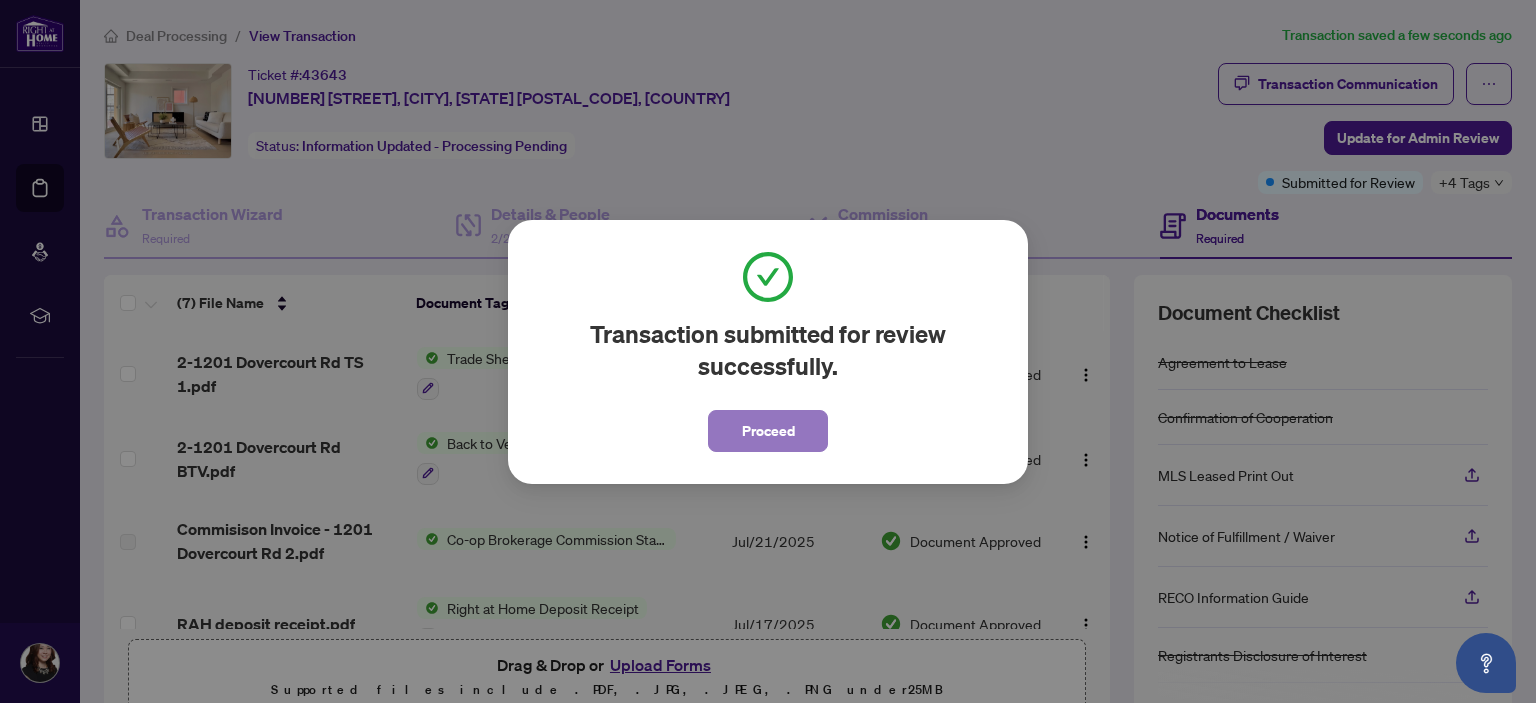 click on "Proceed" at bounding box center [768, 431] 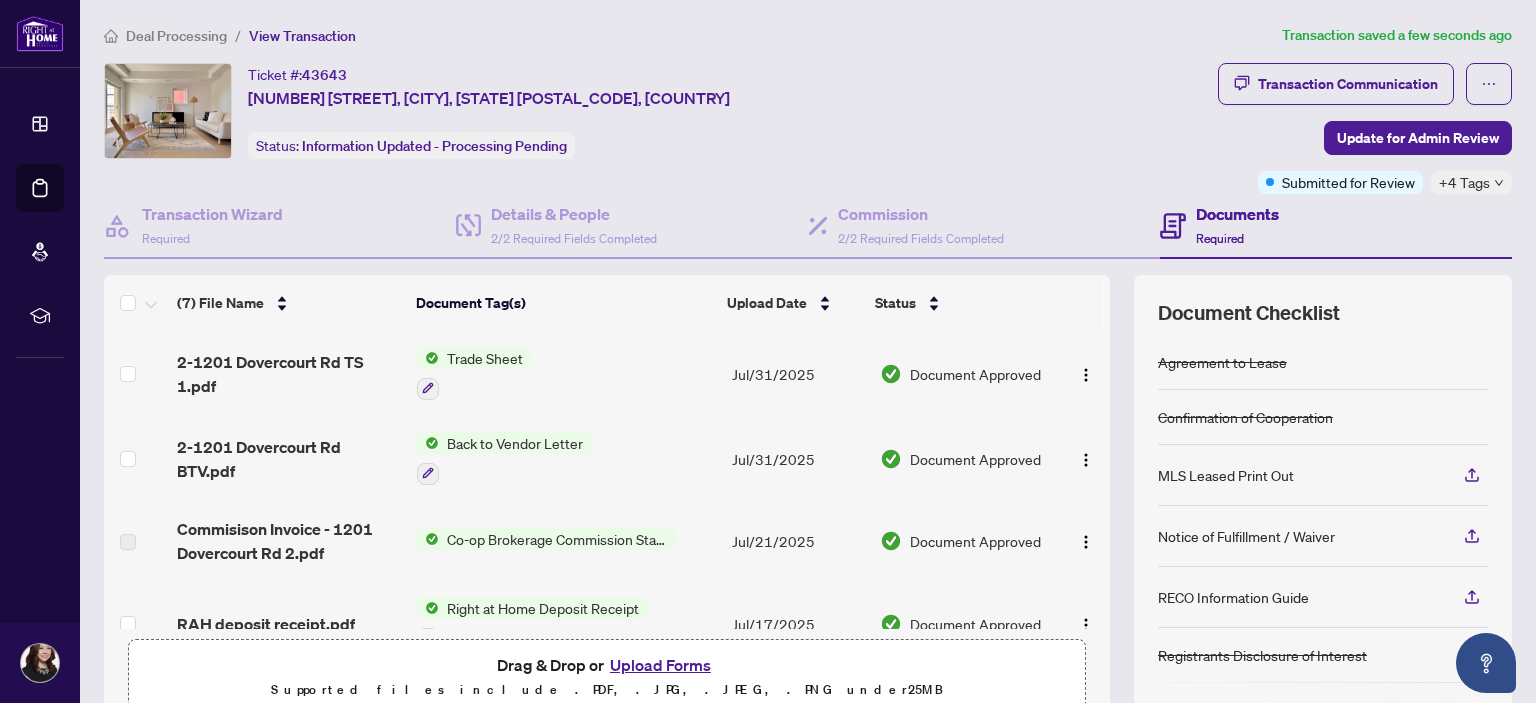 click on "Deal Processing" at bounding box center [165, 35] 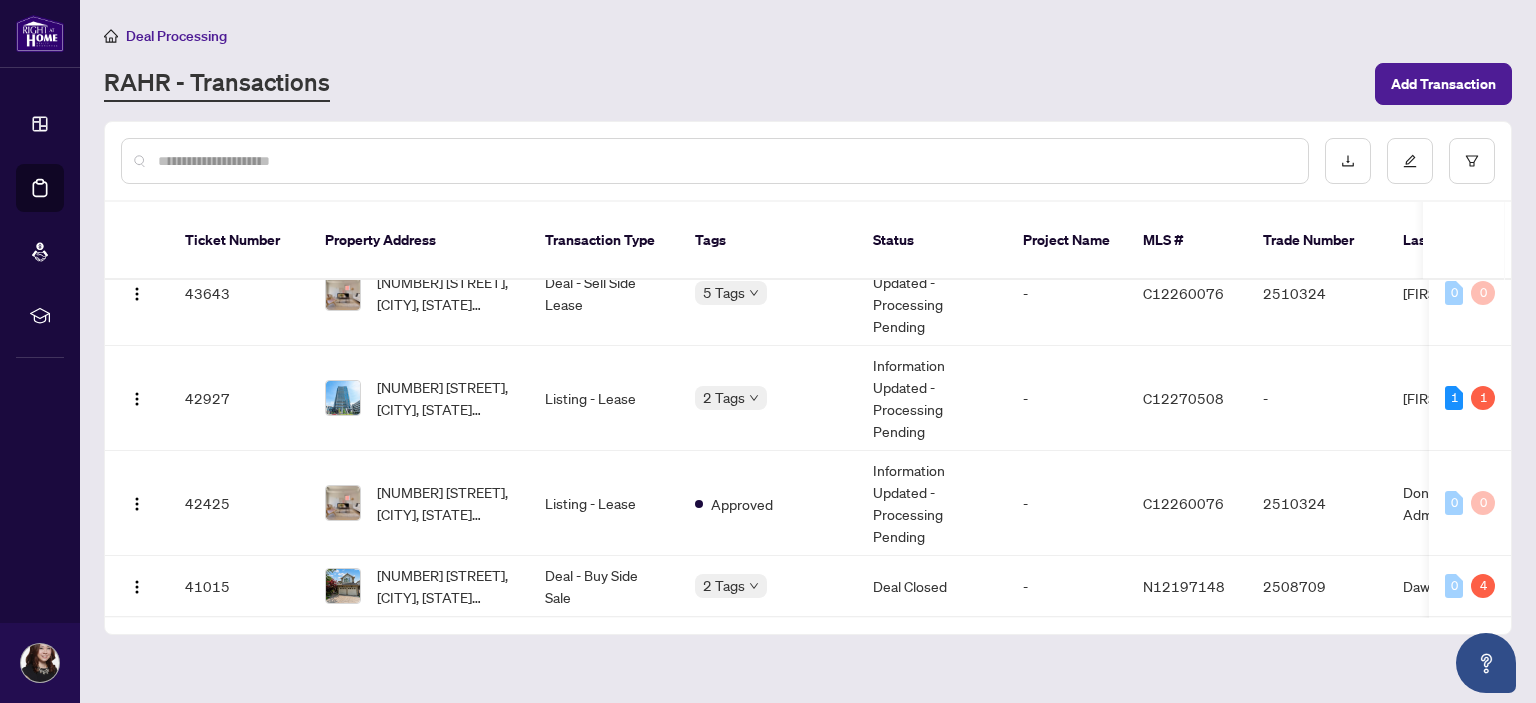 scroll, scrollTop: 0, scrollLeft: 0, axis: both 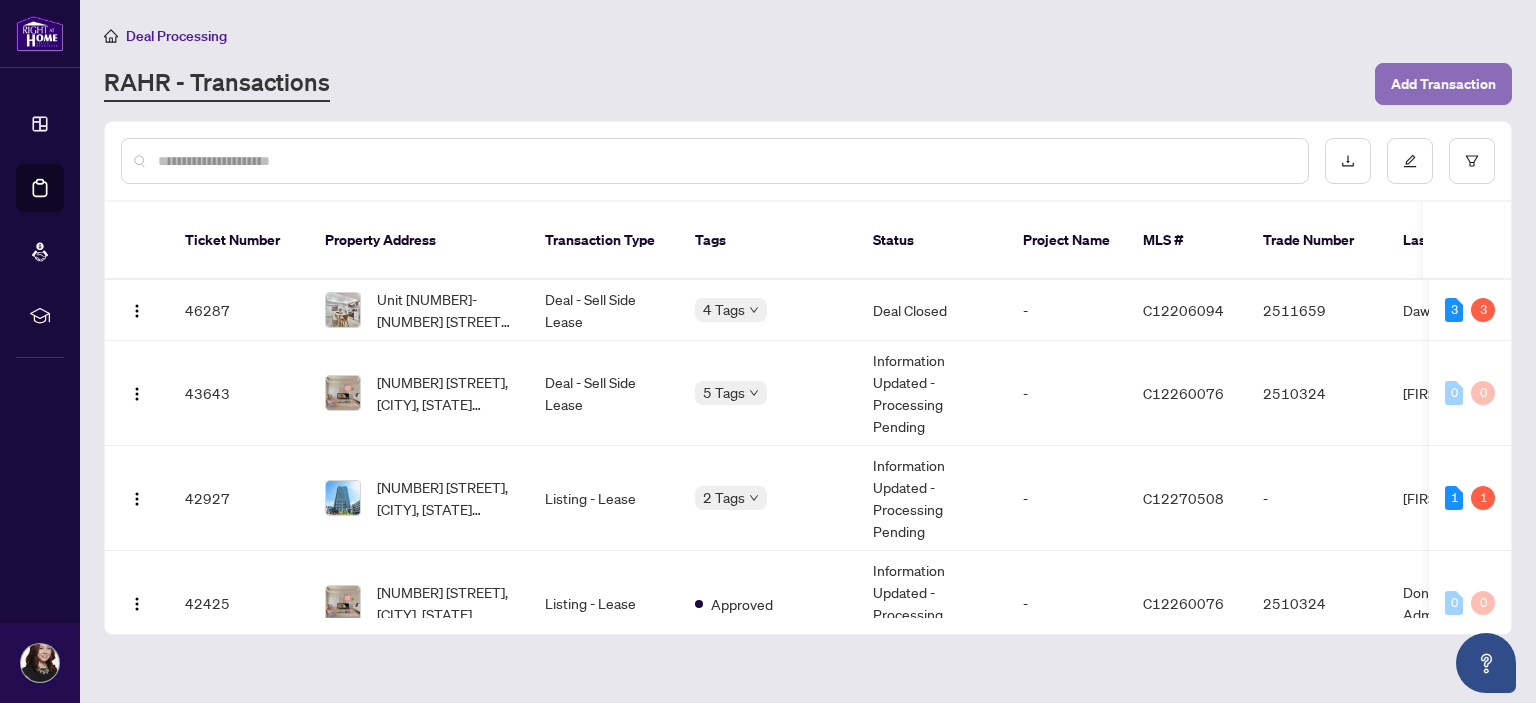 click on "Add Transaction" at bounding box center (1443, 84) 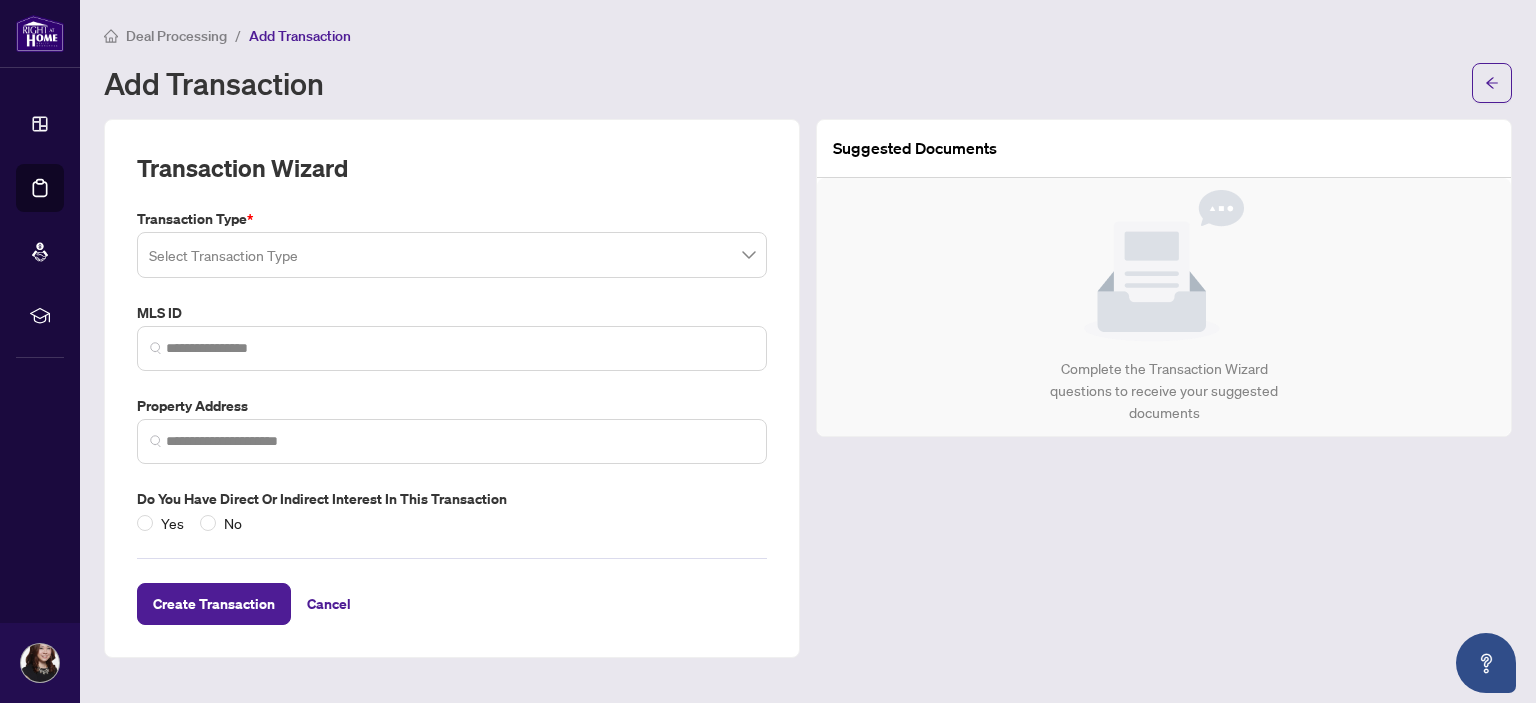 click at bounding box center [452, 255] 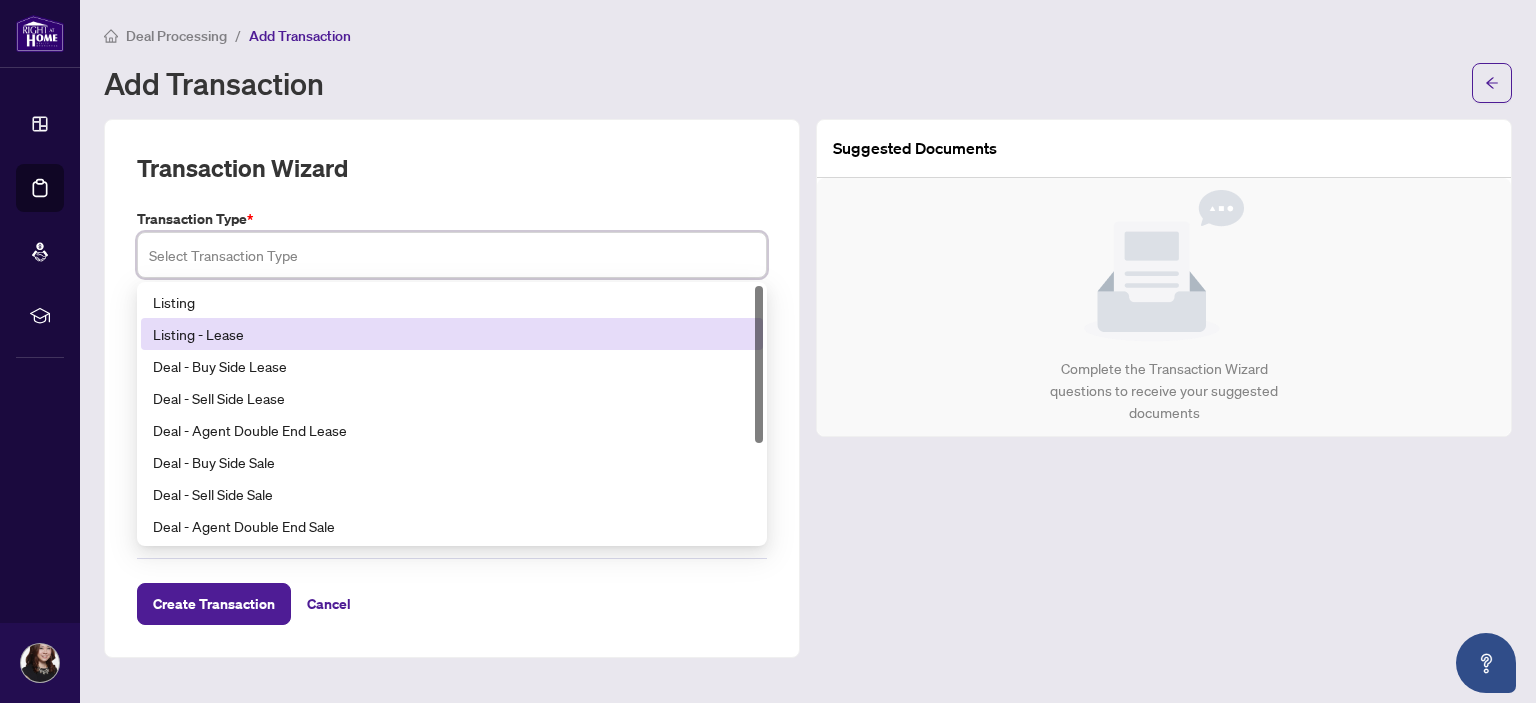 click on "Listing - Lease" at bounding box center [452, 334] 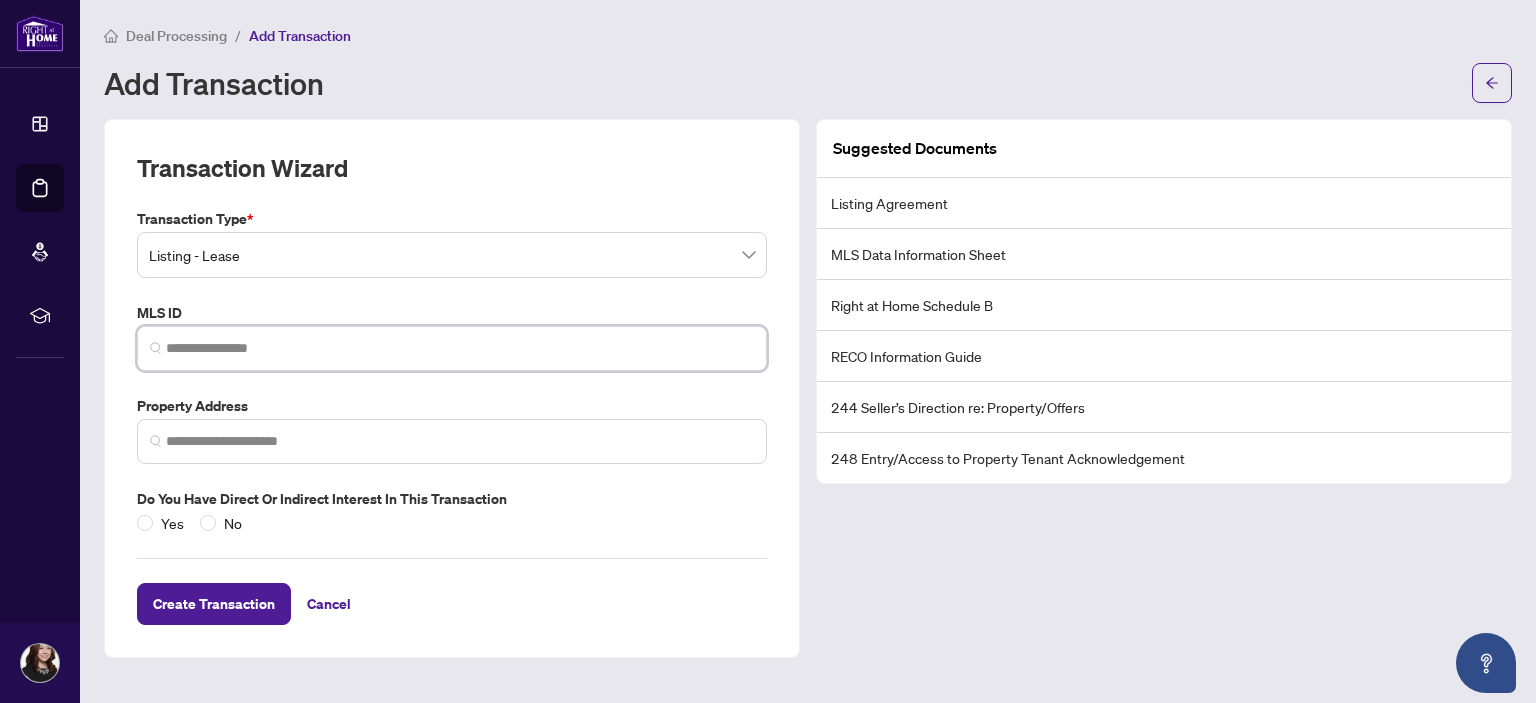 click at bounding box center (460, 348) 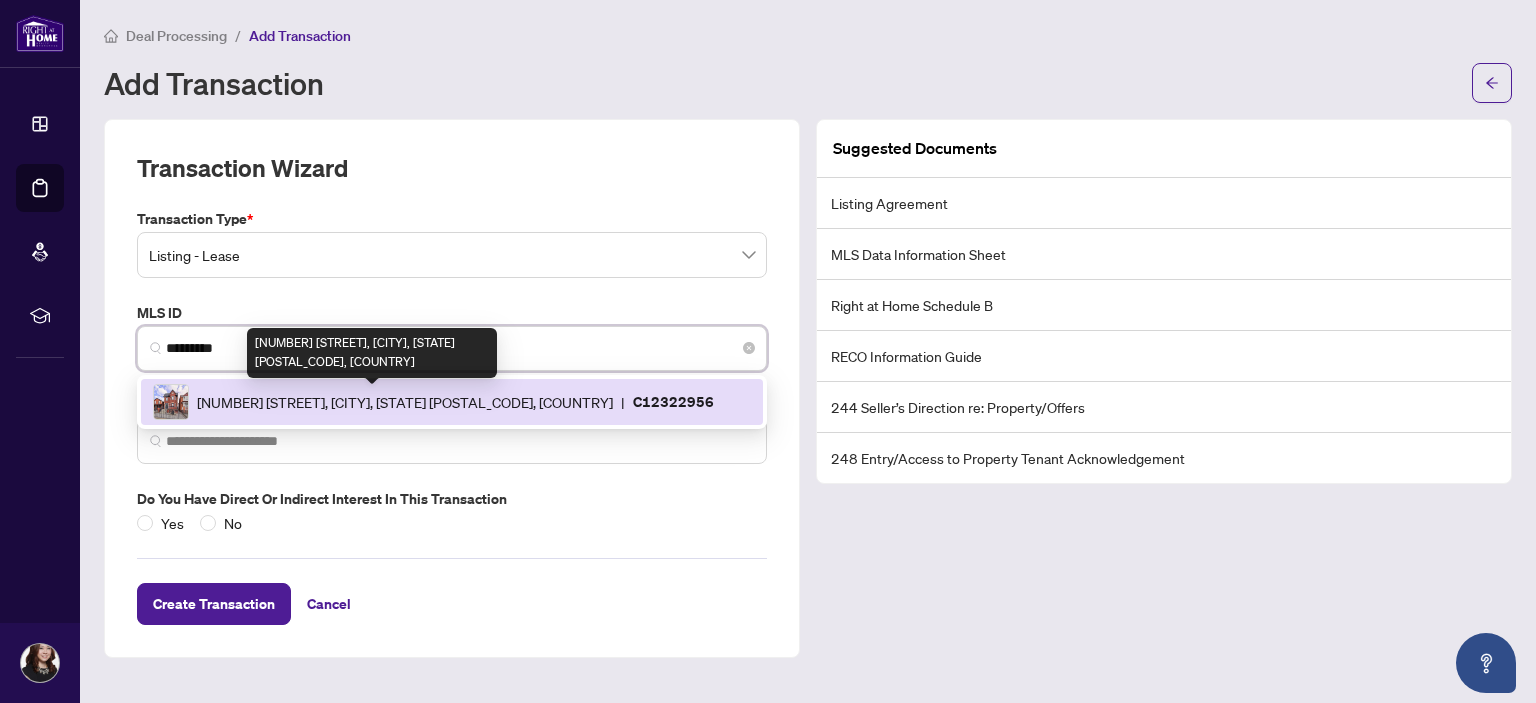 click on "[NUMBER] [STREET], [CITY], [STATE] [POSTAL_CODE], [COUNTRY]" at bounding box center [405, 402] 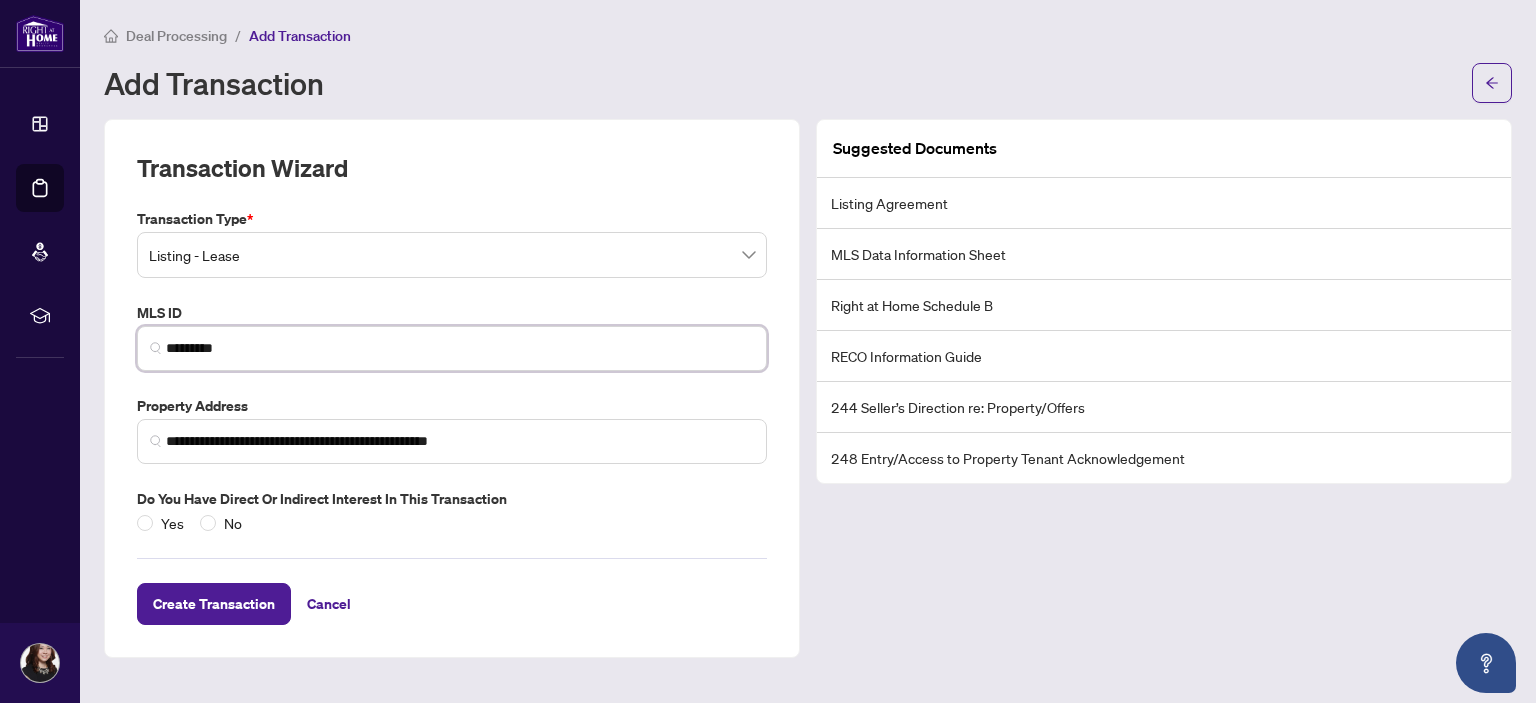 type on "*********" 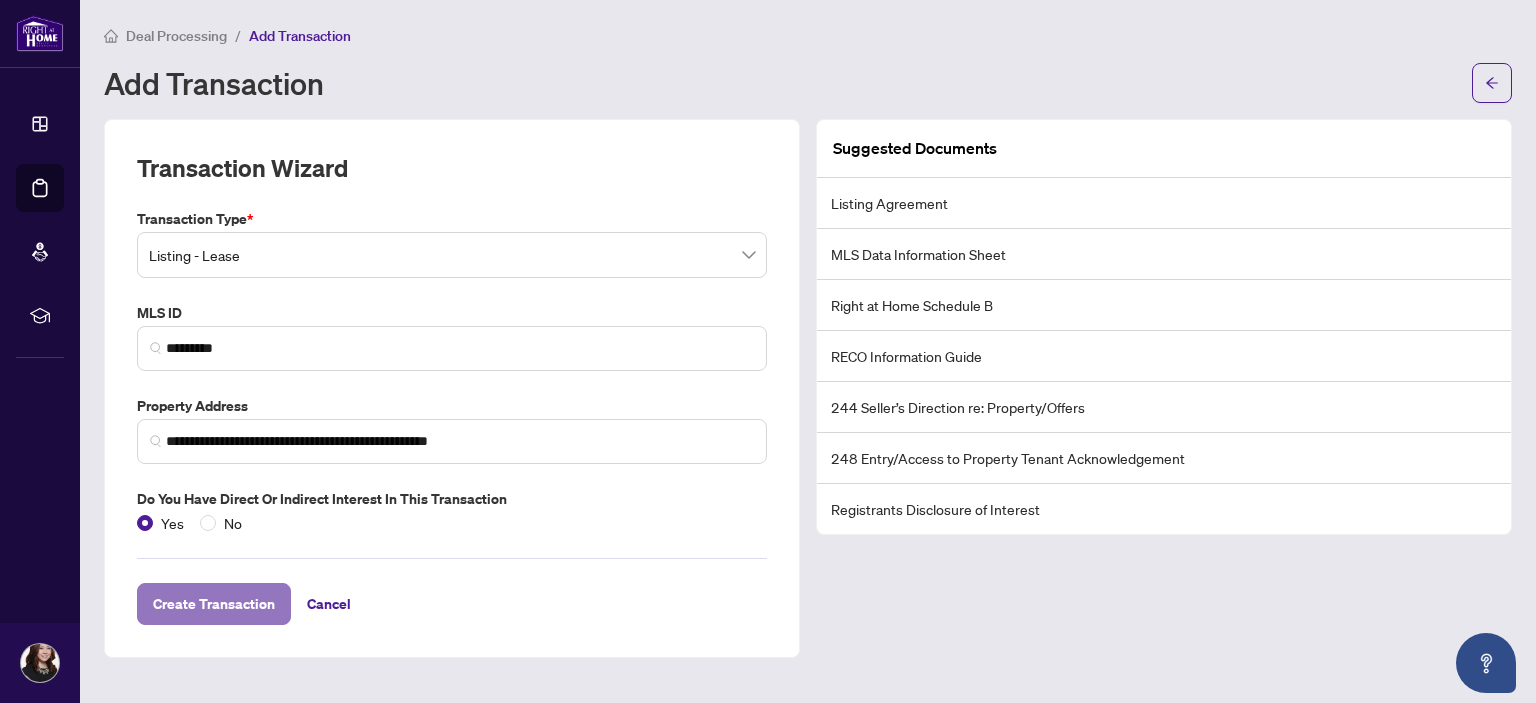click on "Create Transaction" at bounding box center (214, 604) 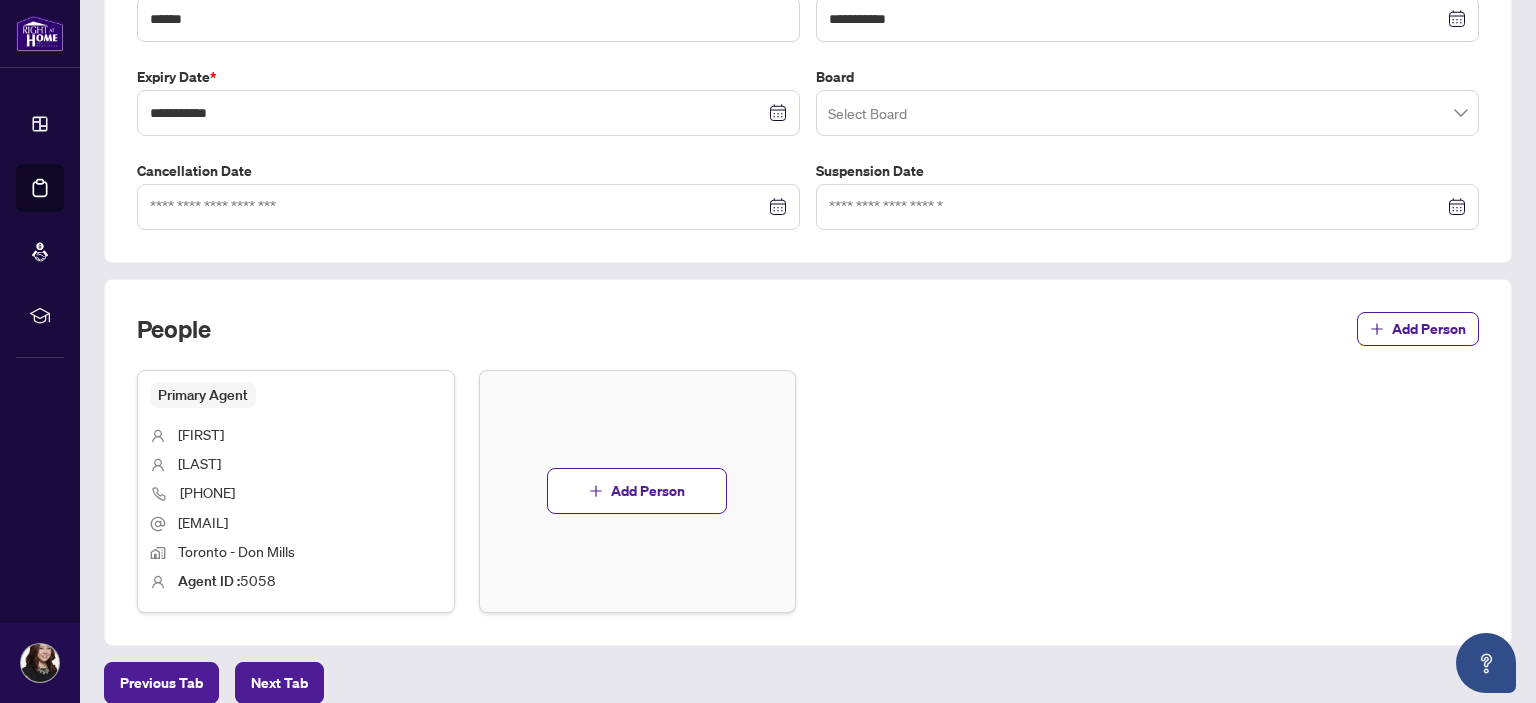 scroll, scrollTop: 500, scrollLeft: 0, axis: vertical 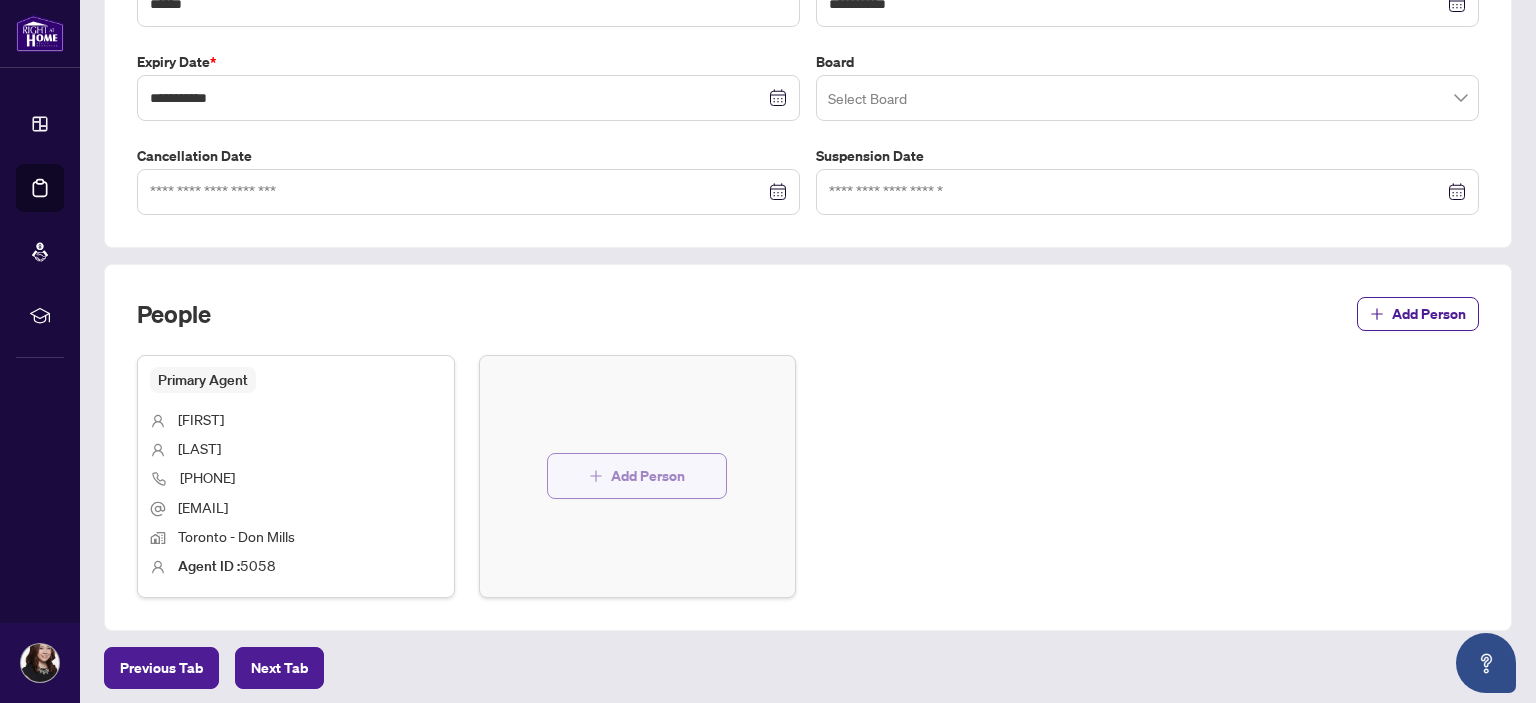 click on "Add Person" at bounding box center [648, 476] 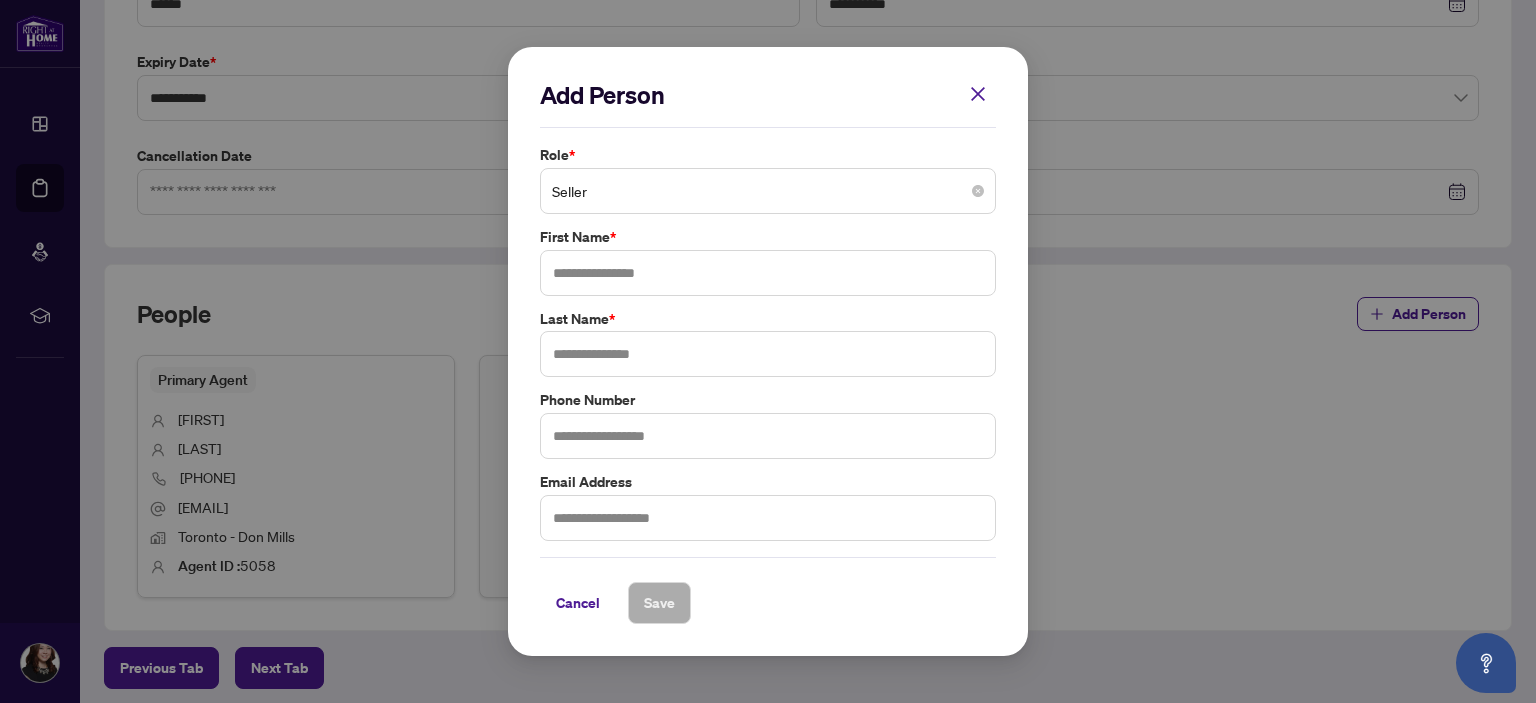 click on "Seller" at bounding box center (768, 191) 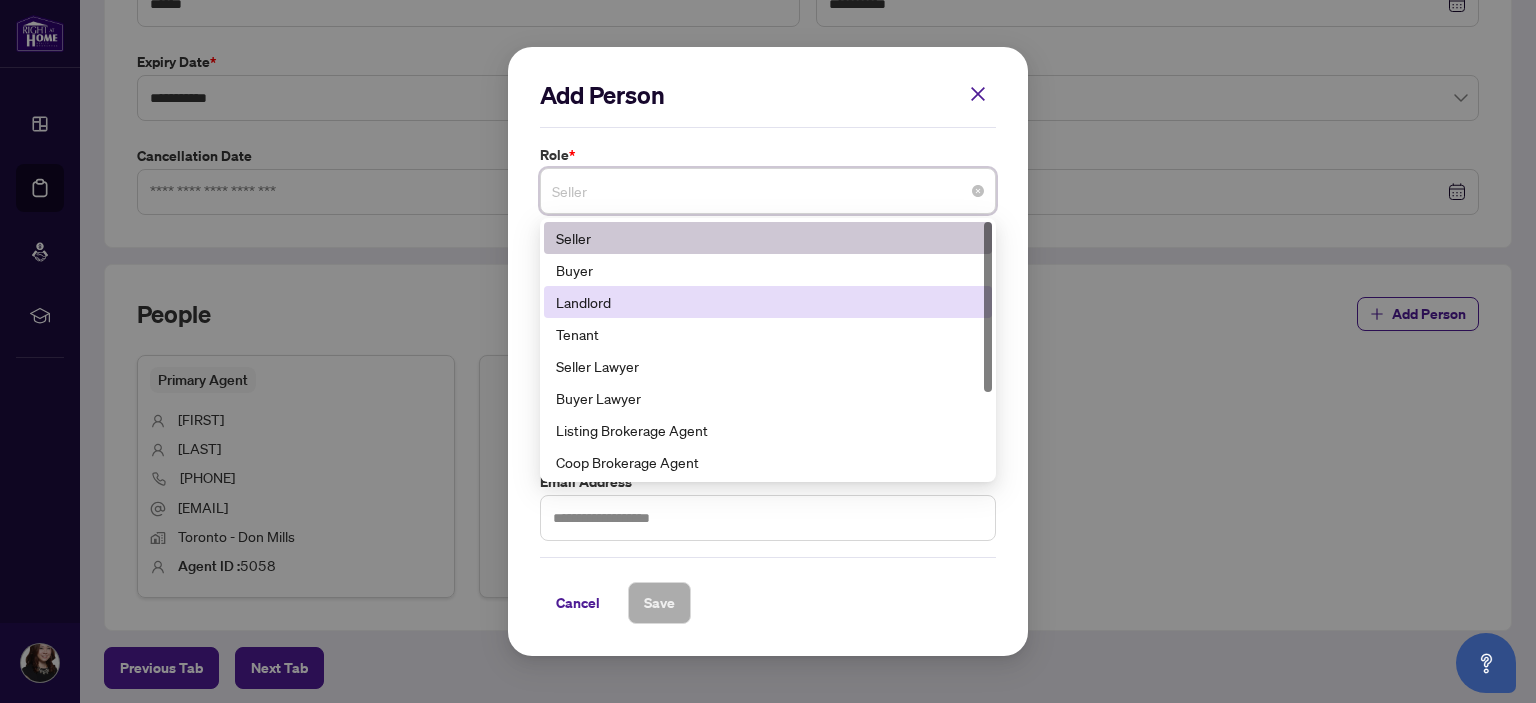 click on "Landlord" at bounding box center (768, 302) 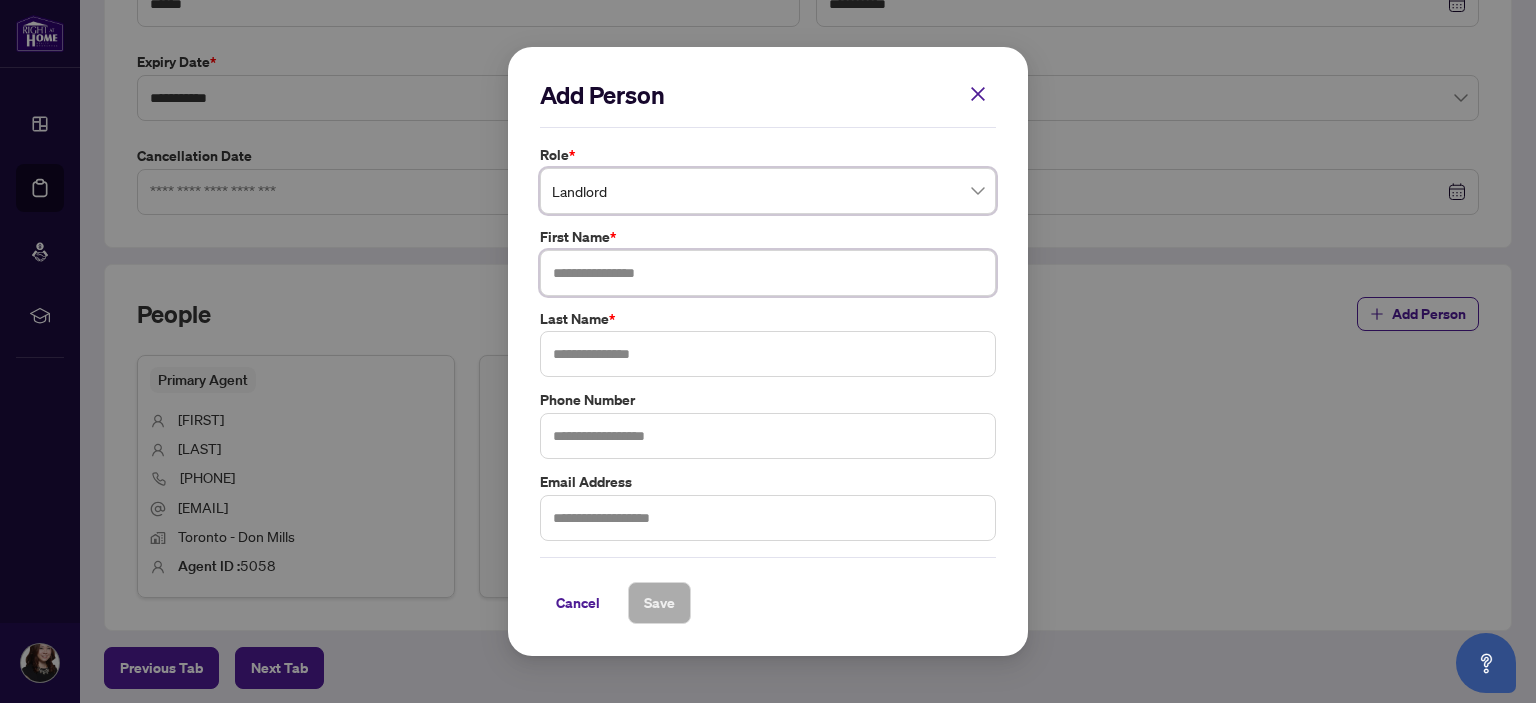 click at bounding box center (768, 273) 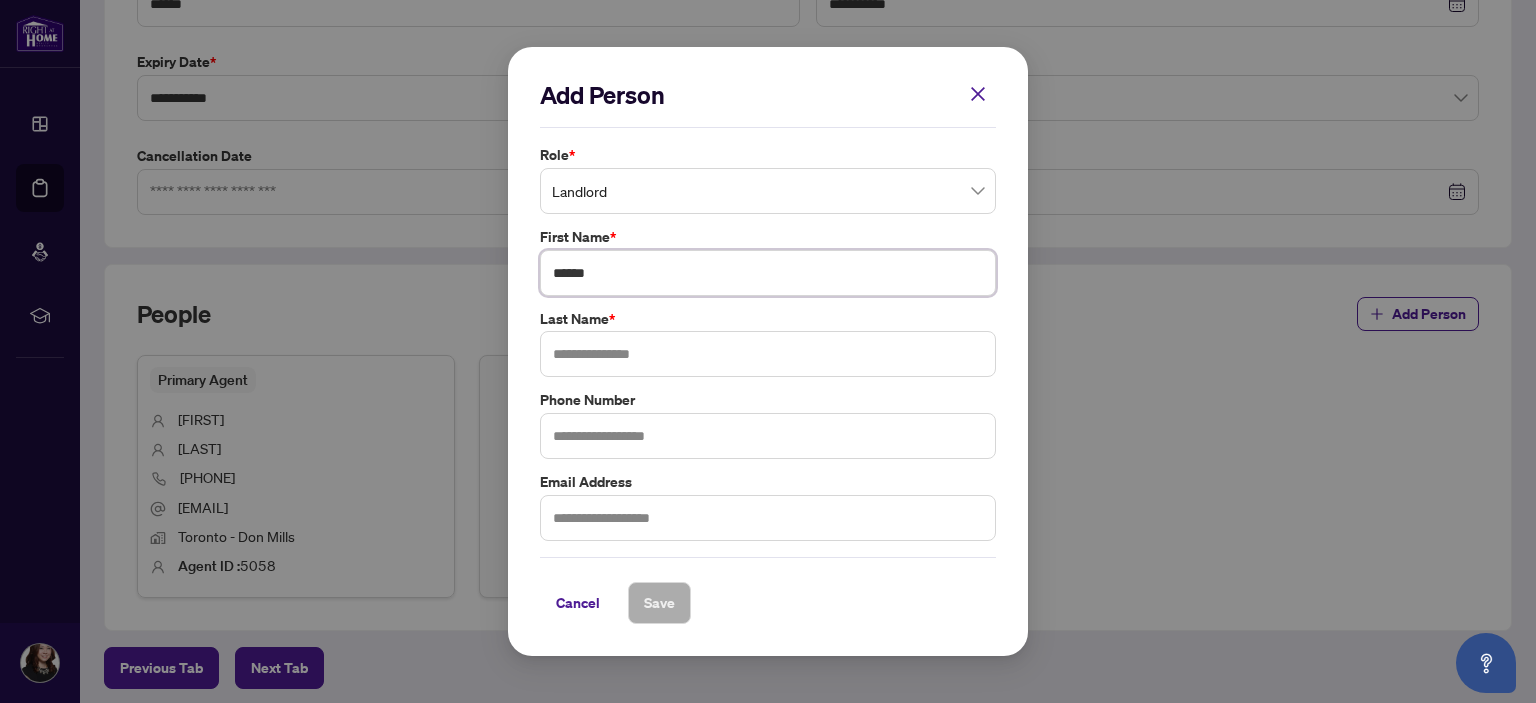 type on "*****" 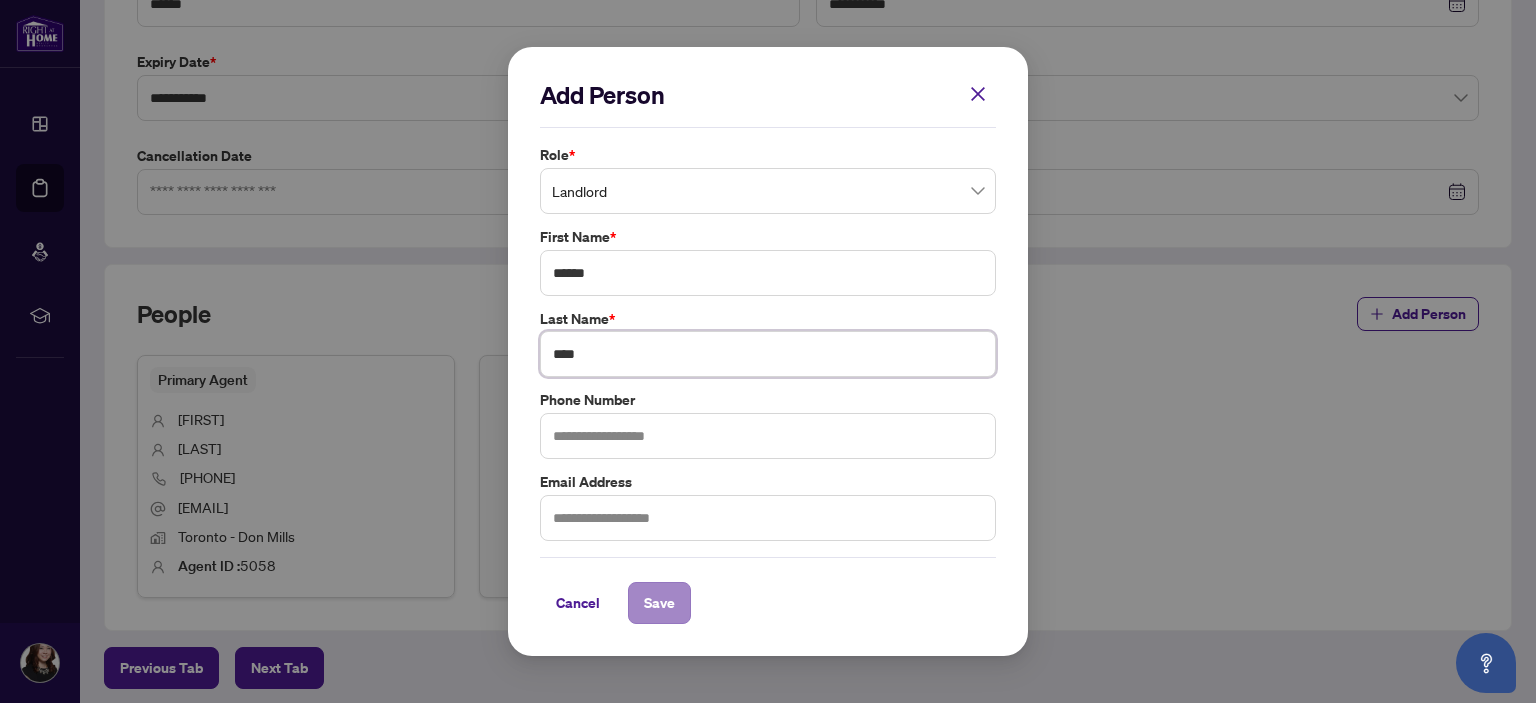 type on "****" 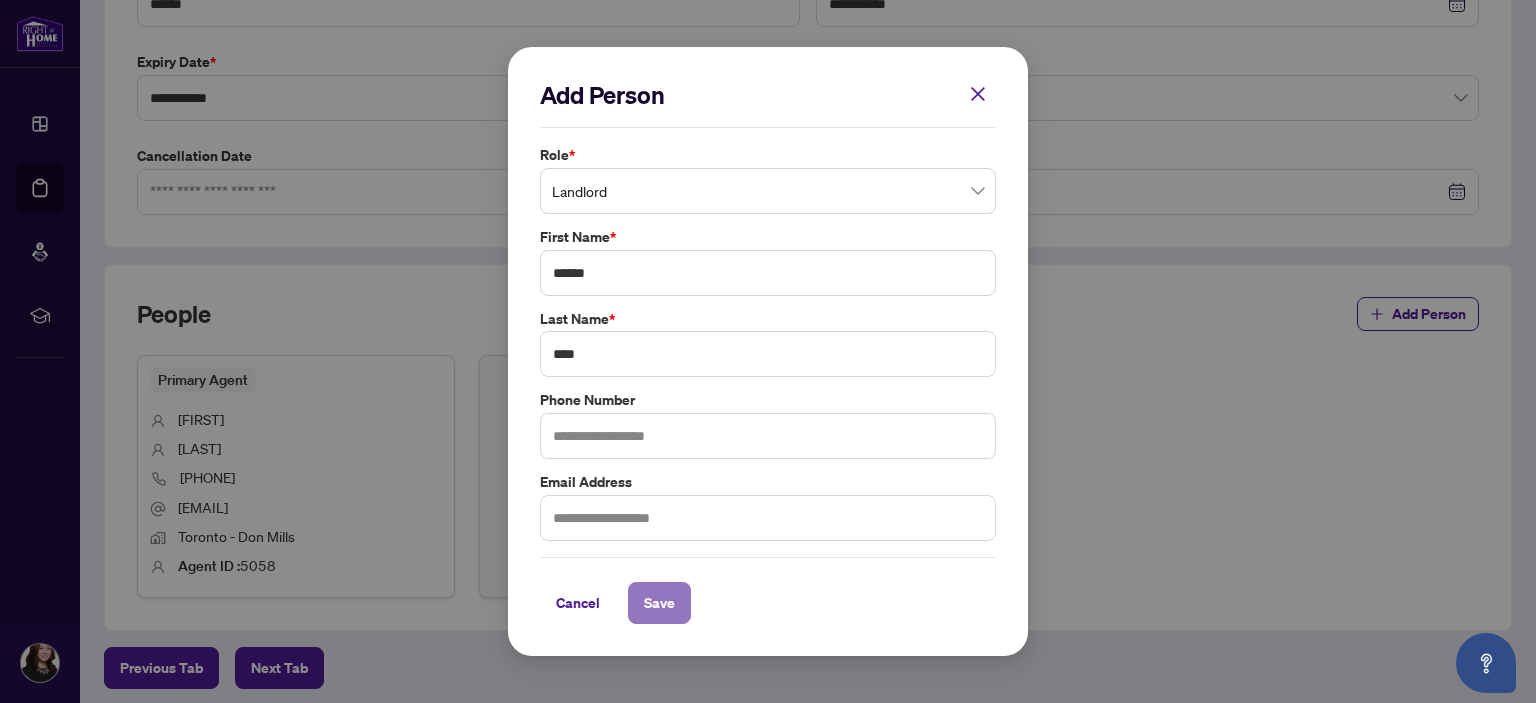 click on "Save" at bounding box center [659, 603] 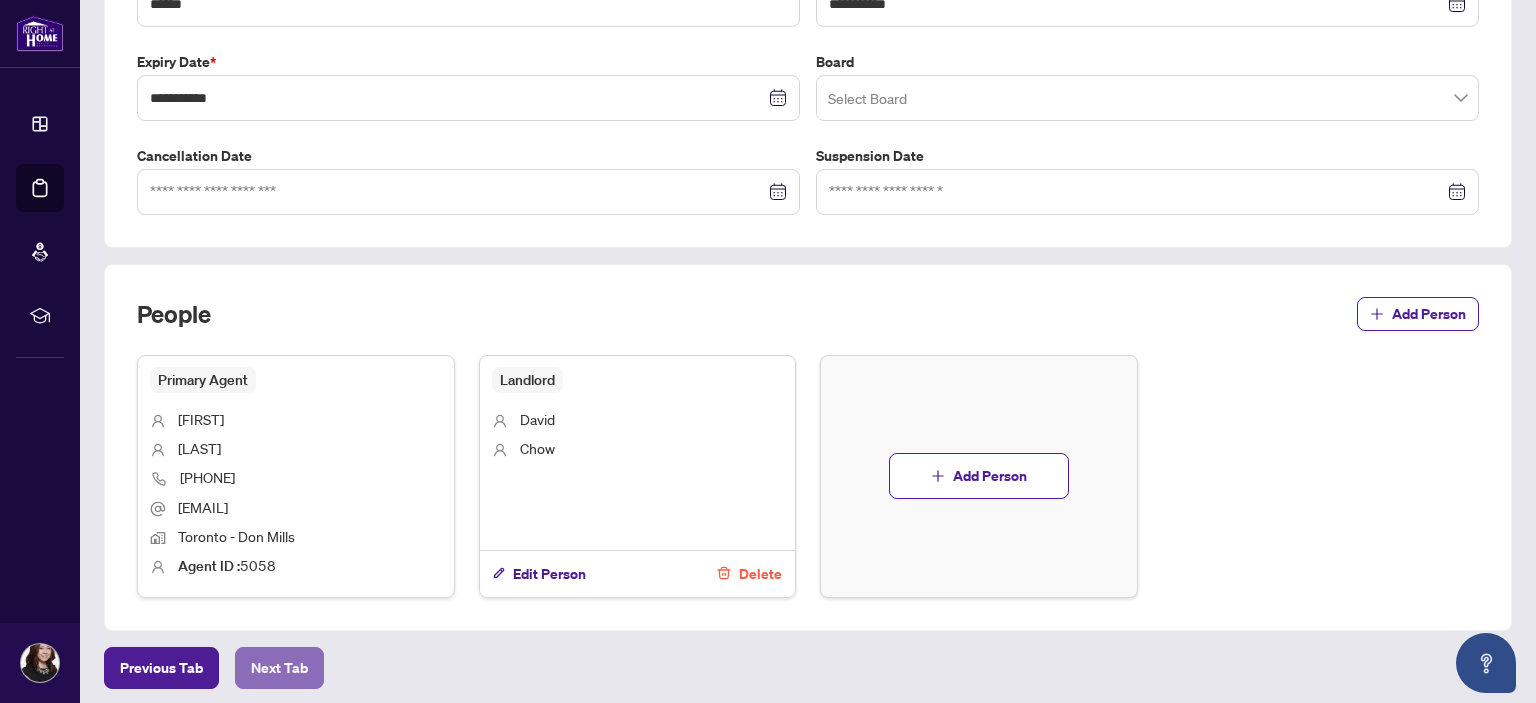 click on "Next Tab" at bounding box center [279, 668] 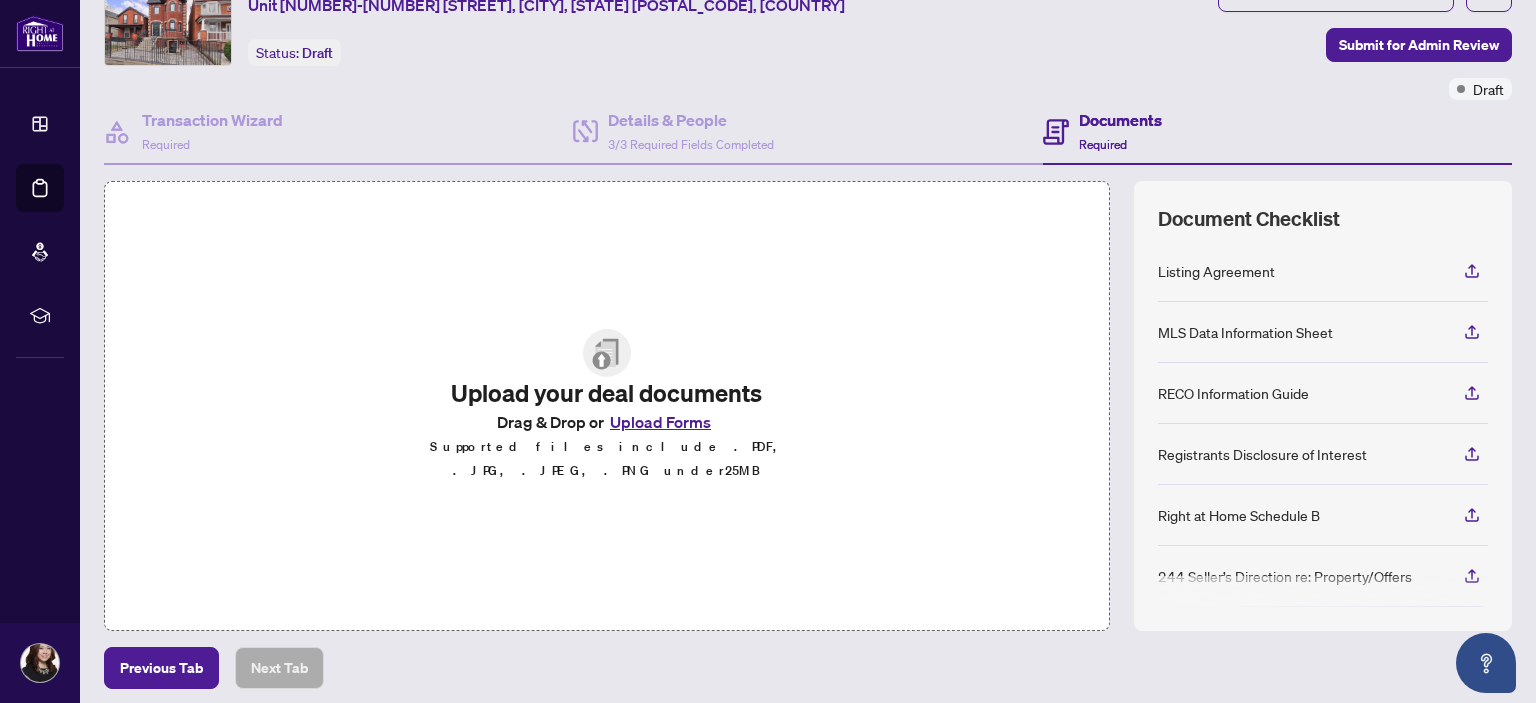 scroll, scrollTop: 169, scrollLeft: 0, axis: vertical 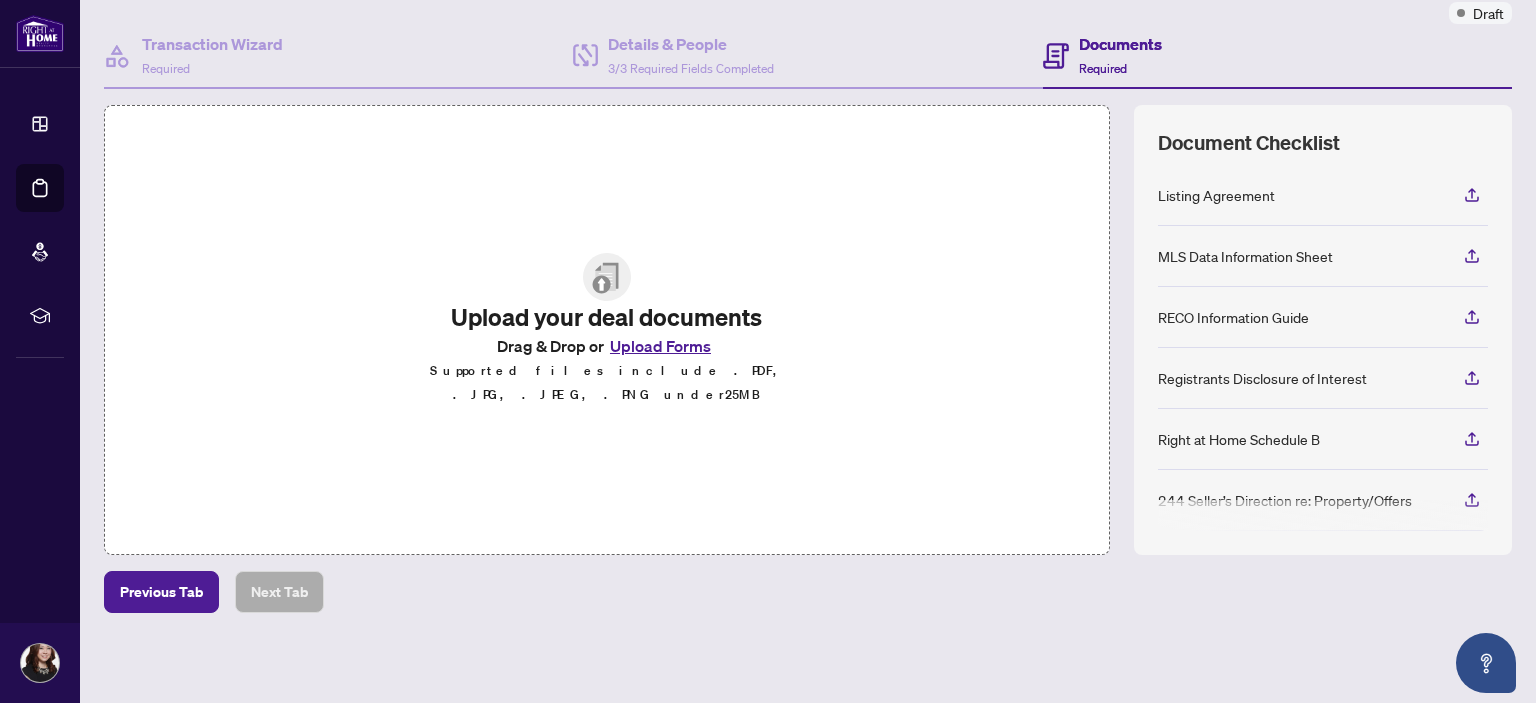 click on "Upload Forms" at bounding box center [660, 346] 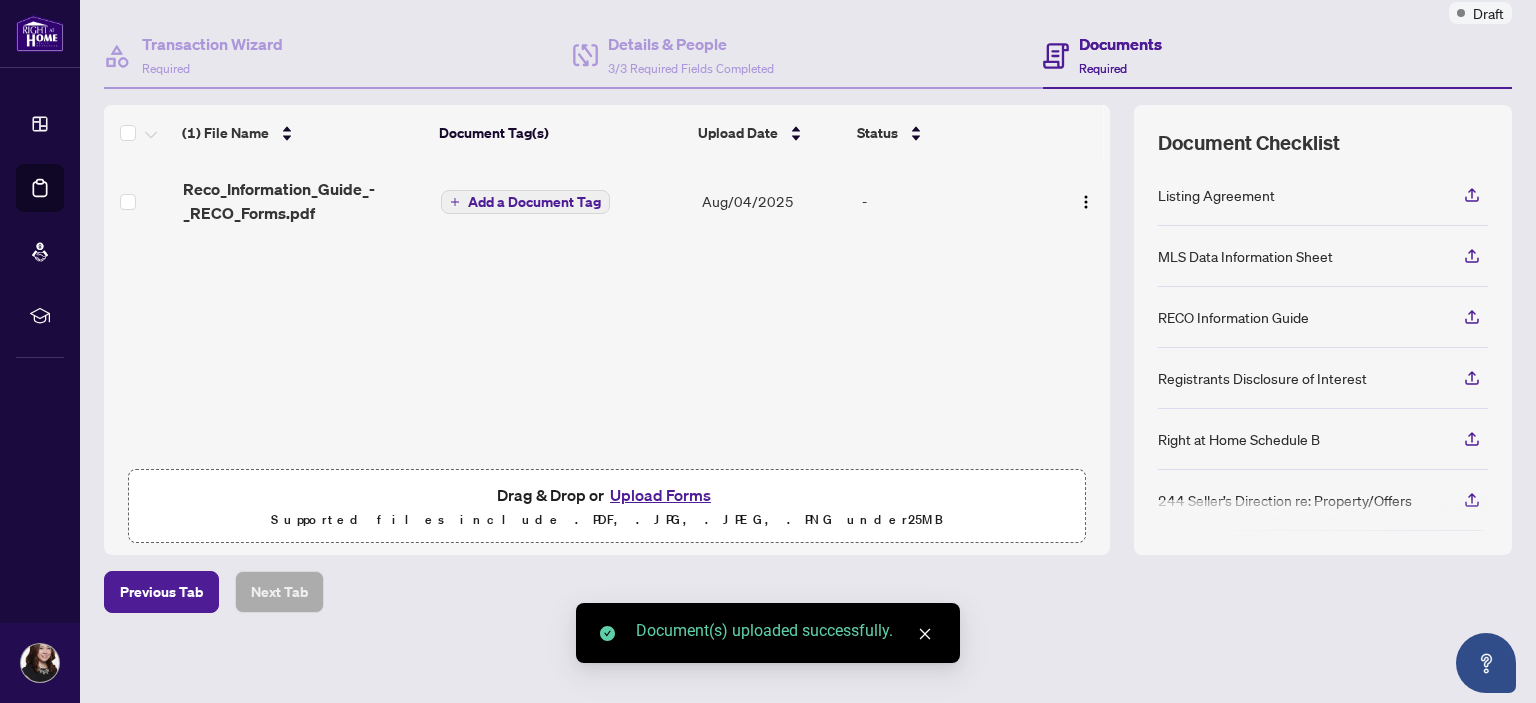 click on "Add a Document Tag" at bounding box center [534, 202] 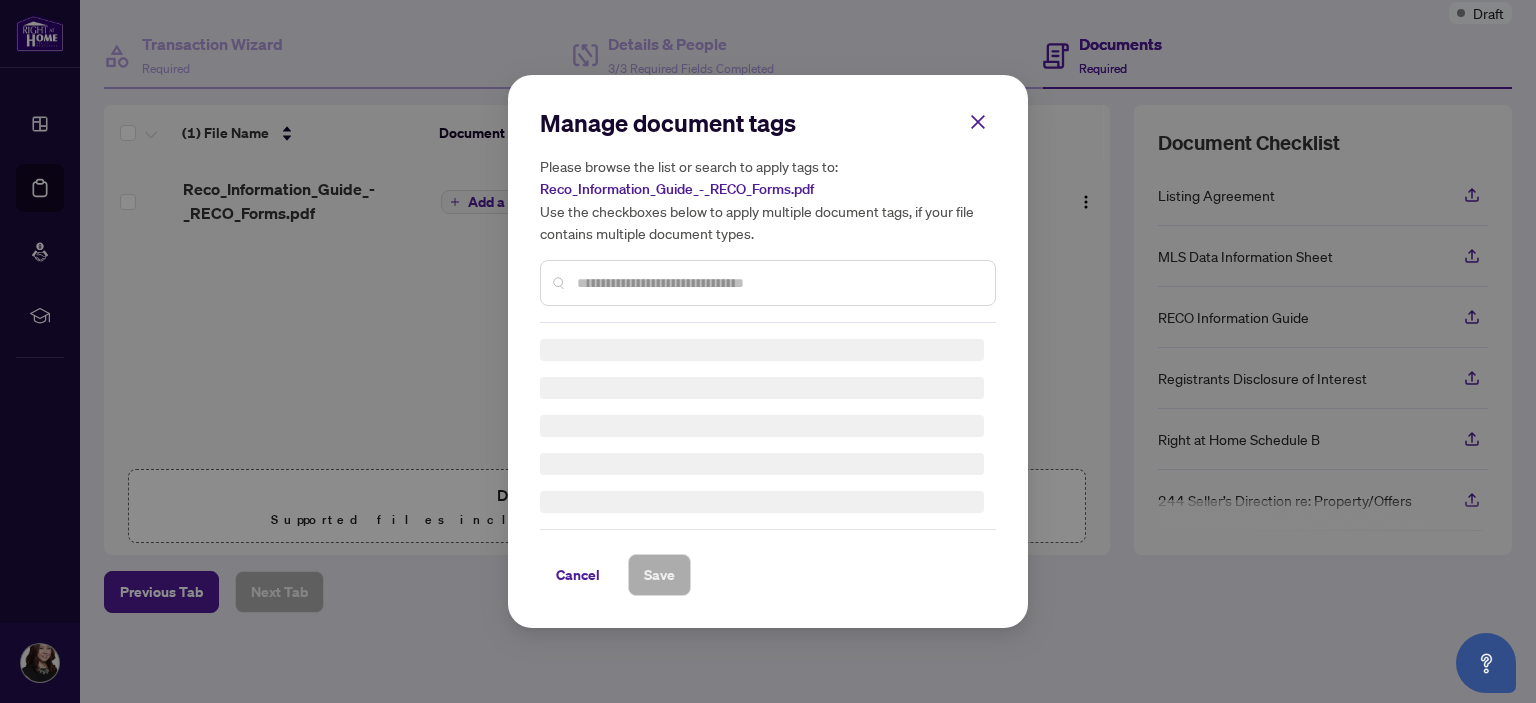 click on "Manage document tags Please browse the list or search to apply tags to:   Reco_Information_Guide_-_RECO_Forms.pdf   Use the checkboxes below to apply multiple document tags, if your file contains multiple document types.   Cancel Save" at bounding box center [768, 351] 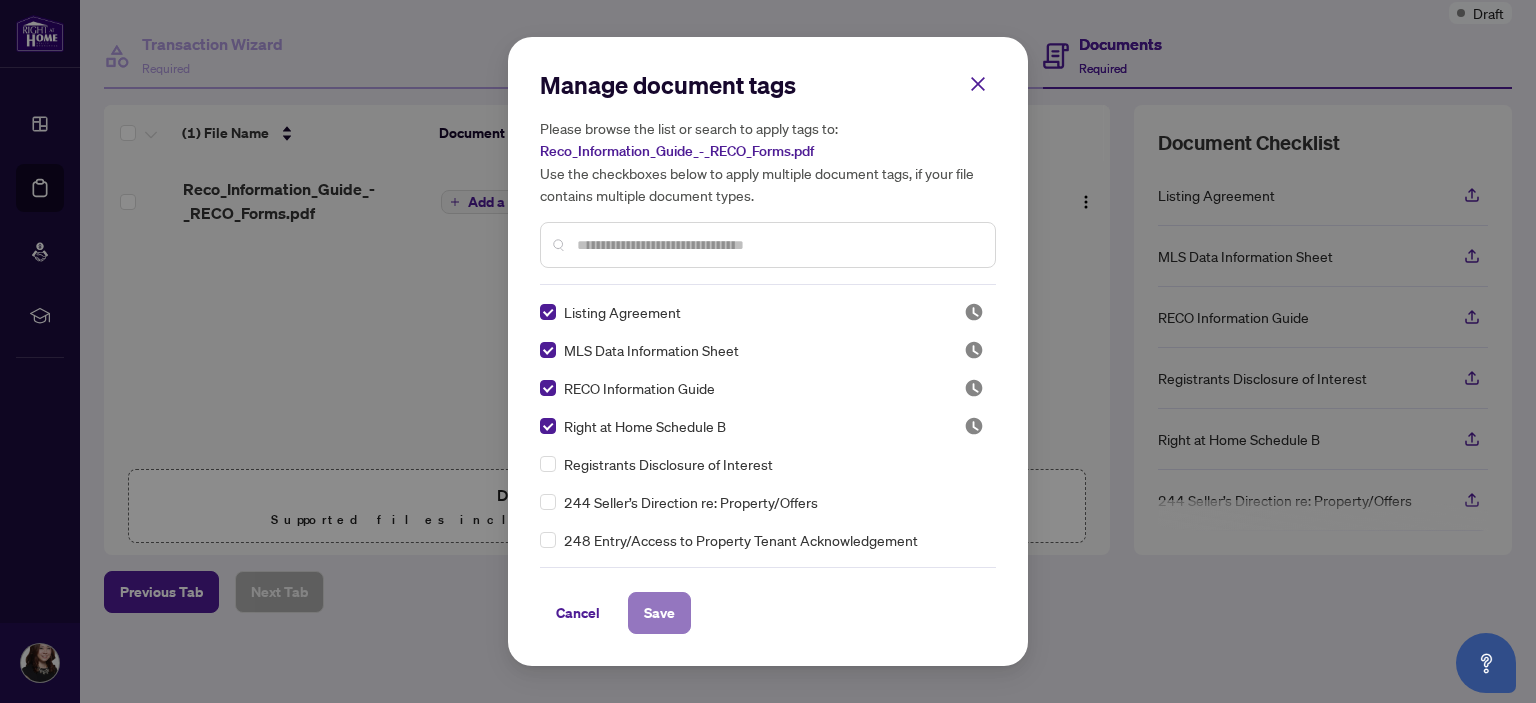 click on "Save" at bounding box center [659, 613] 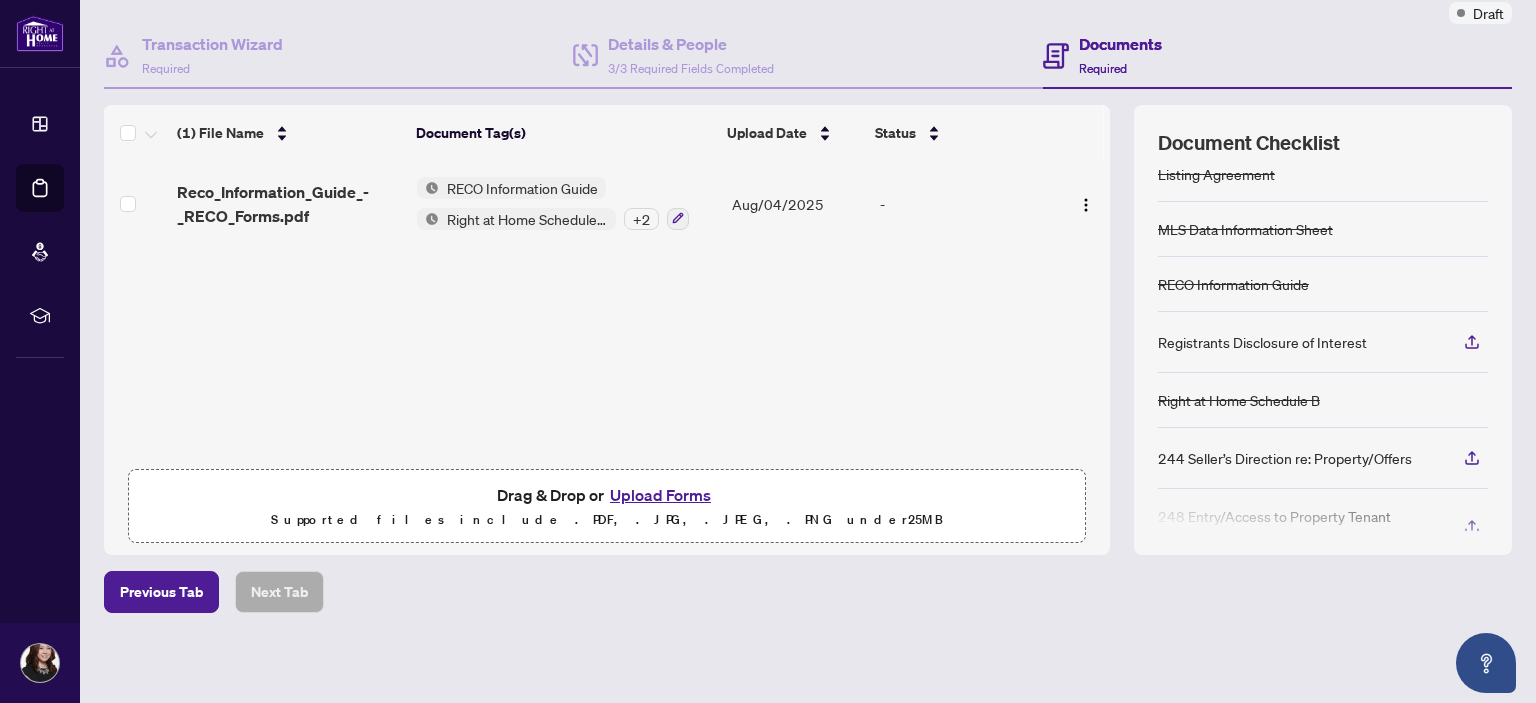 scroll, scrollTop: 0, scrollLeft: 0, axis: both 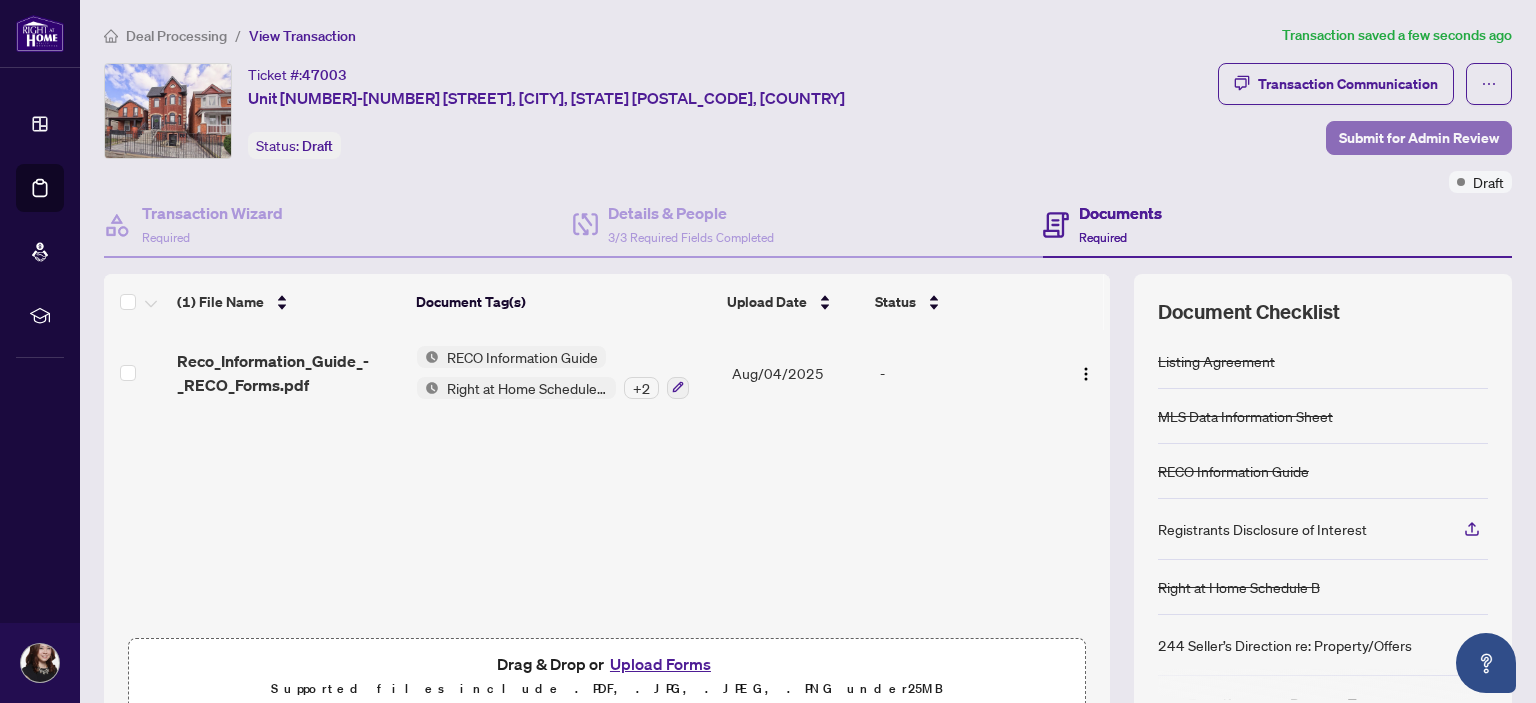click on "Submit for Admin Review" at bounding box center (1419, 138) 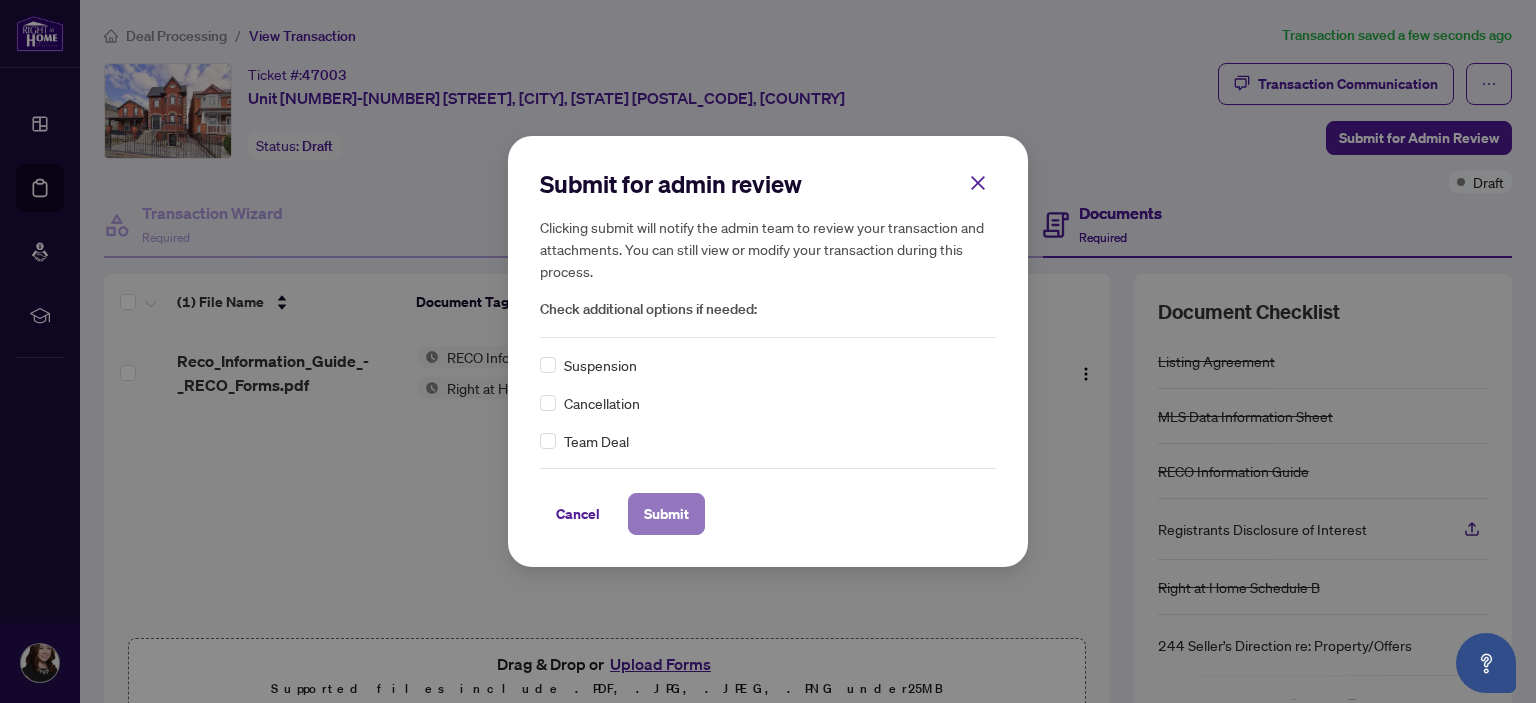 click on "Submit" at bounding box center [666, 514] 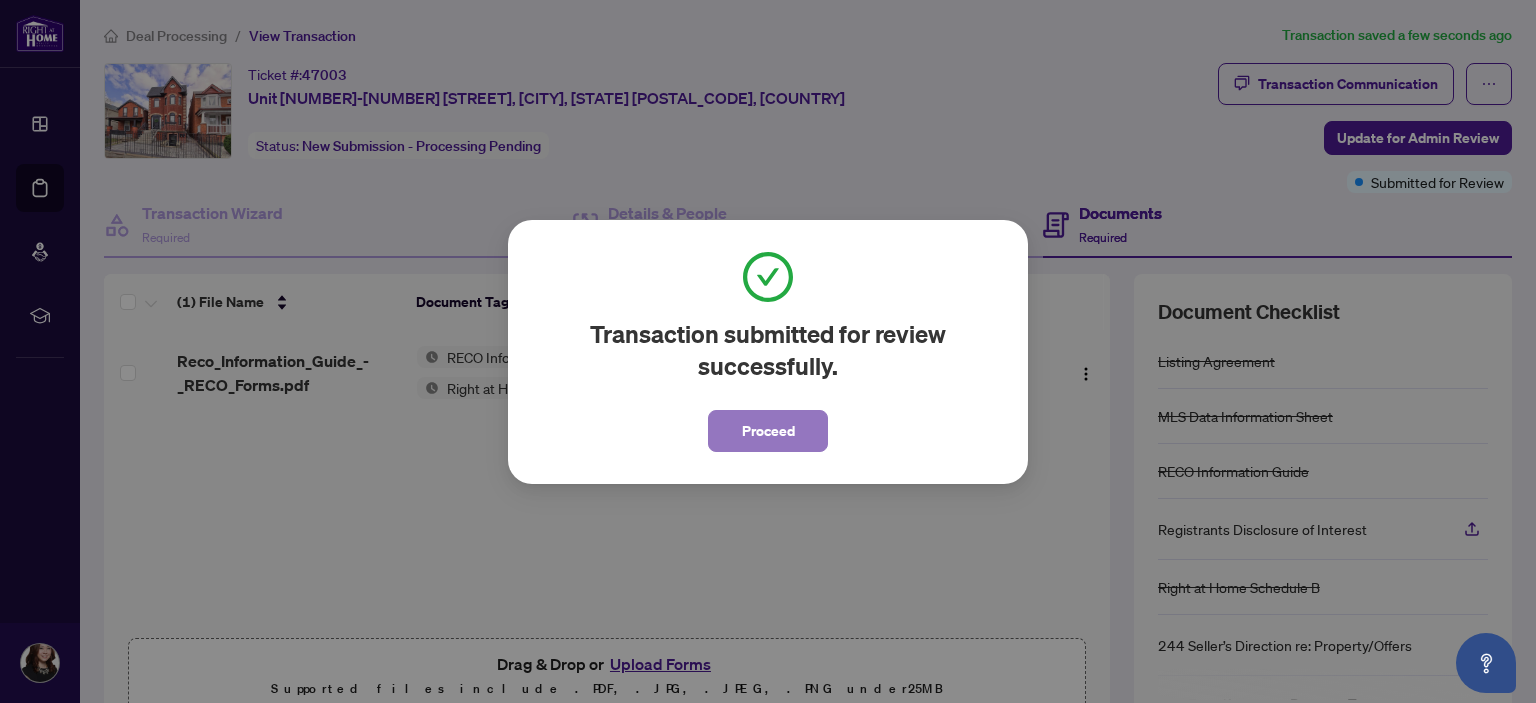 click on "Proceed" at bounding box center [768, 431] 